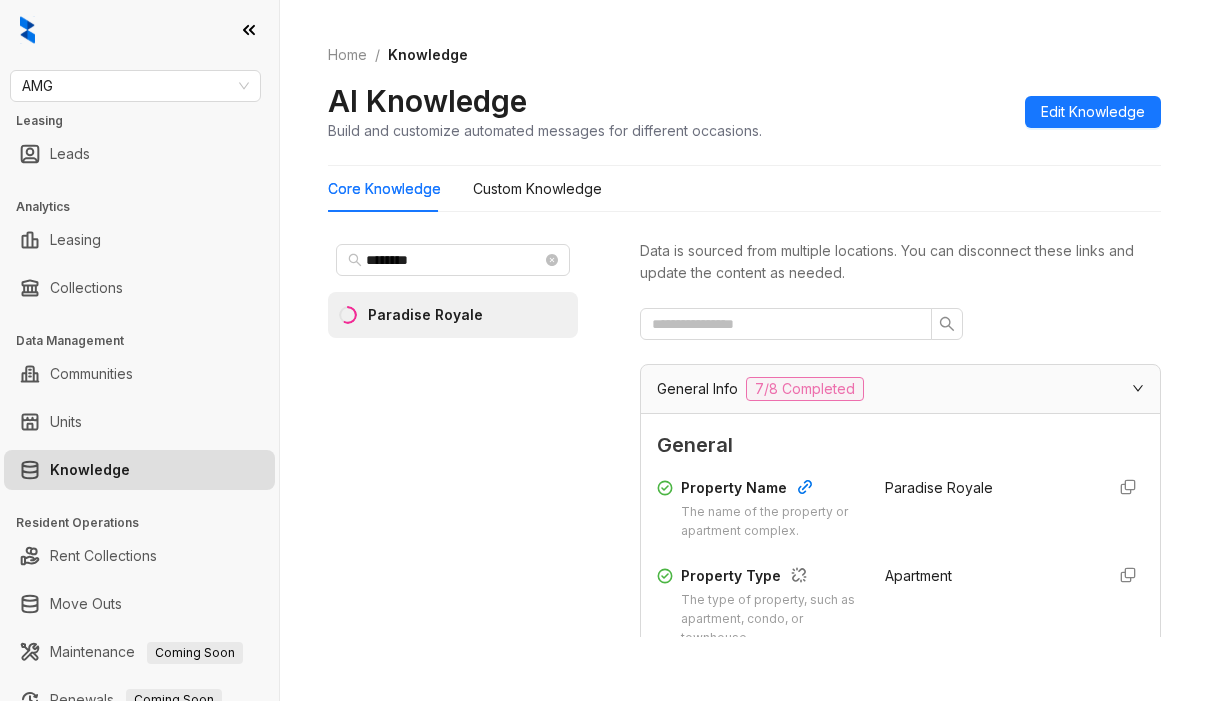 scroll, scrollTop: 0, scrollLeft: 0, axis: both 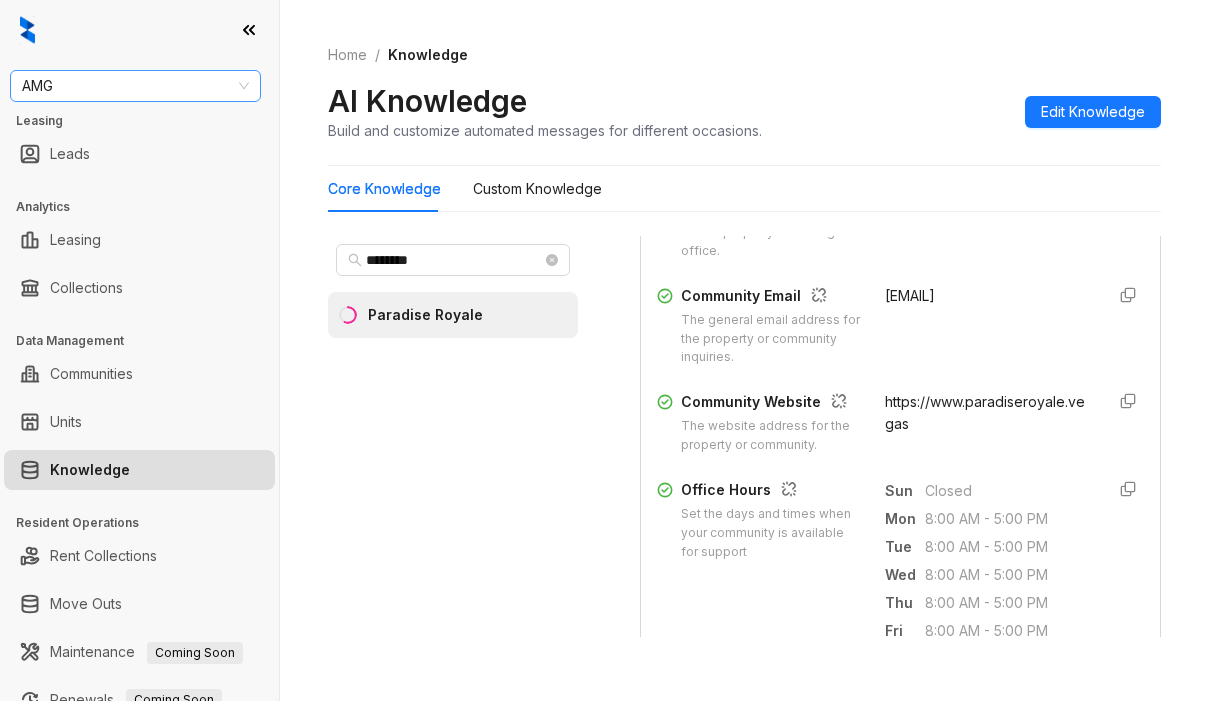 click on "AMG" at bounding box center (135, 86) 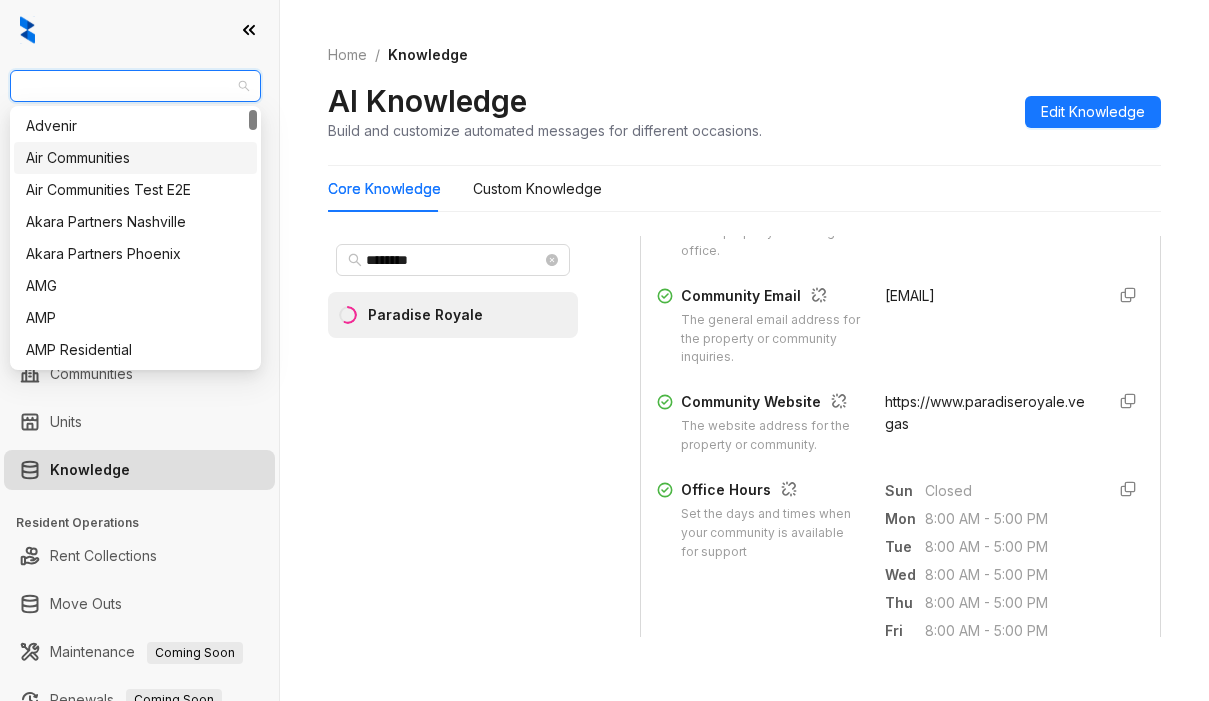 click on "Air Communities" at bounding box center [135, 158] 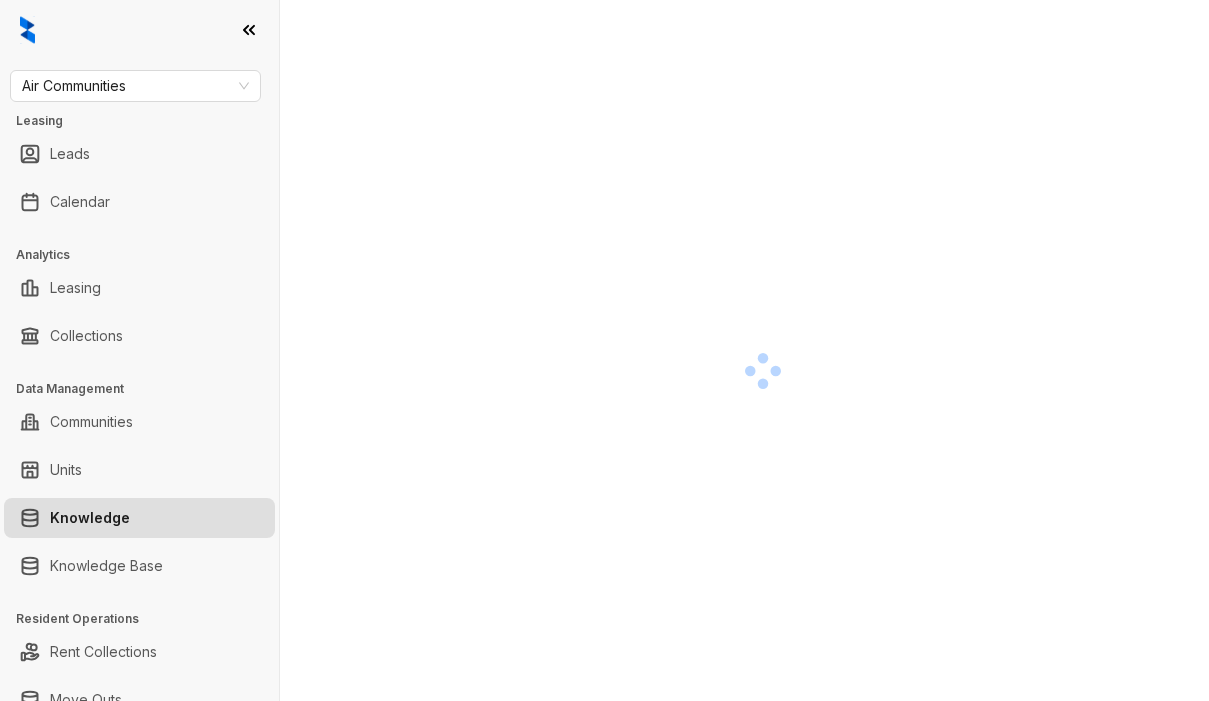 scroll, scrollTop: 0, scrollLeft: 0, axis: both 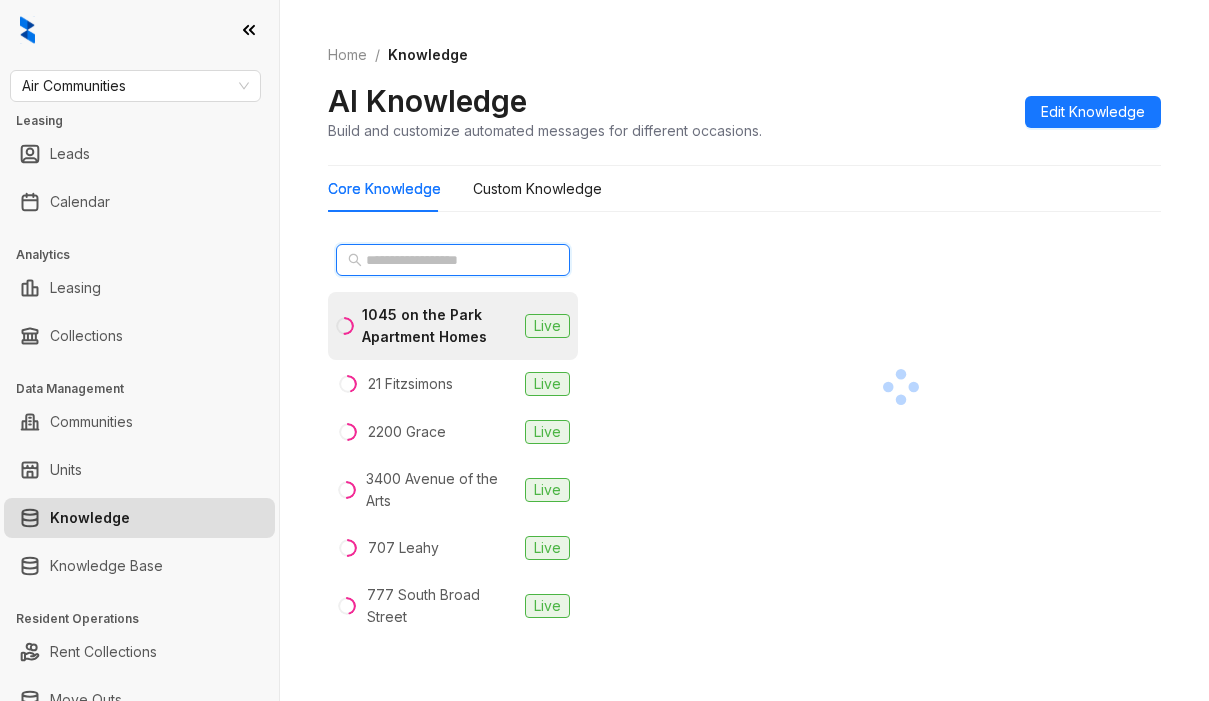 click at bounding box center (454, 260) 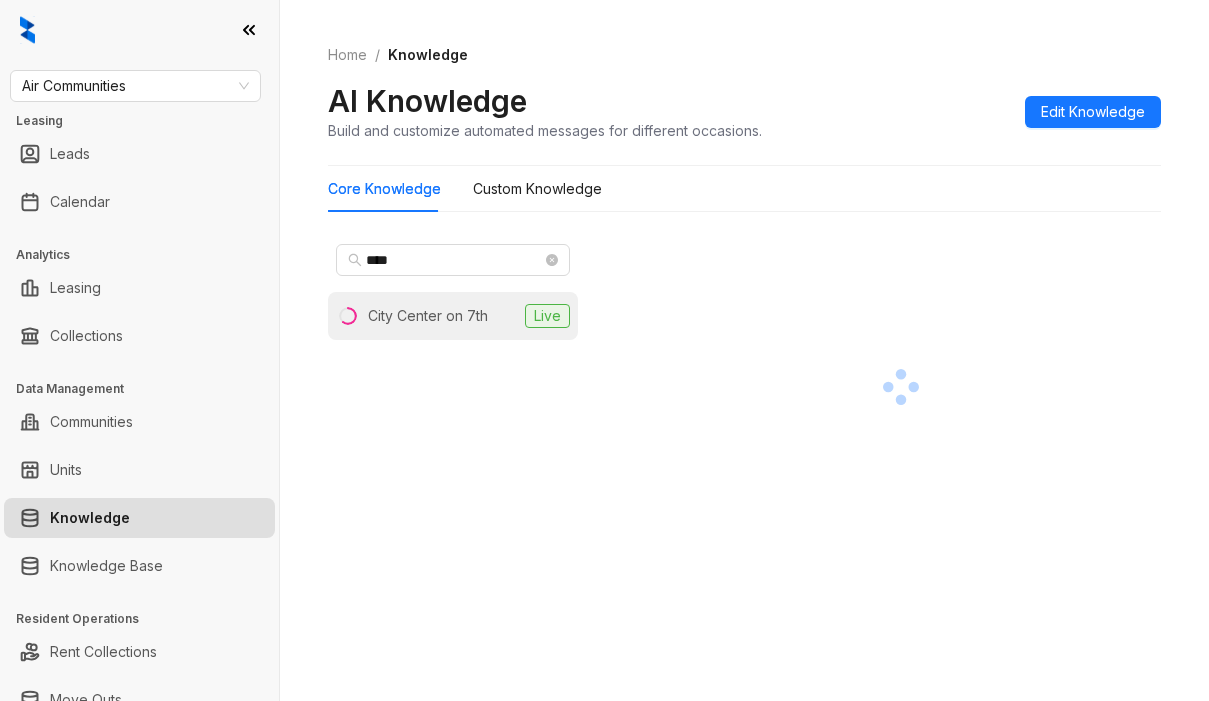 click on "City Center on 7th" at bounding box center [428, 316] 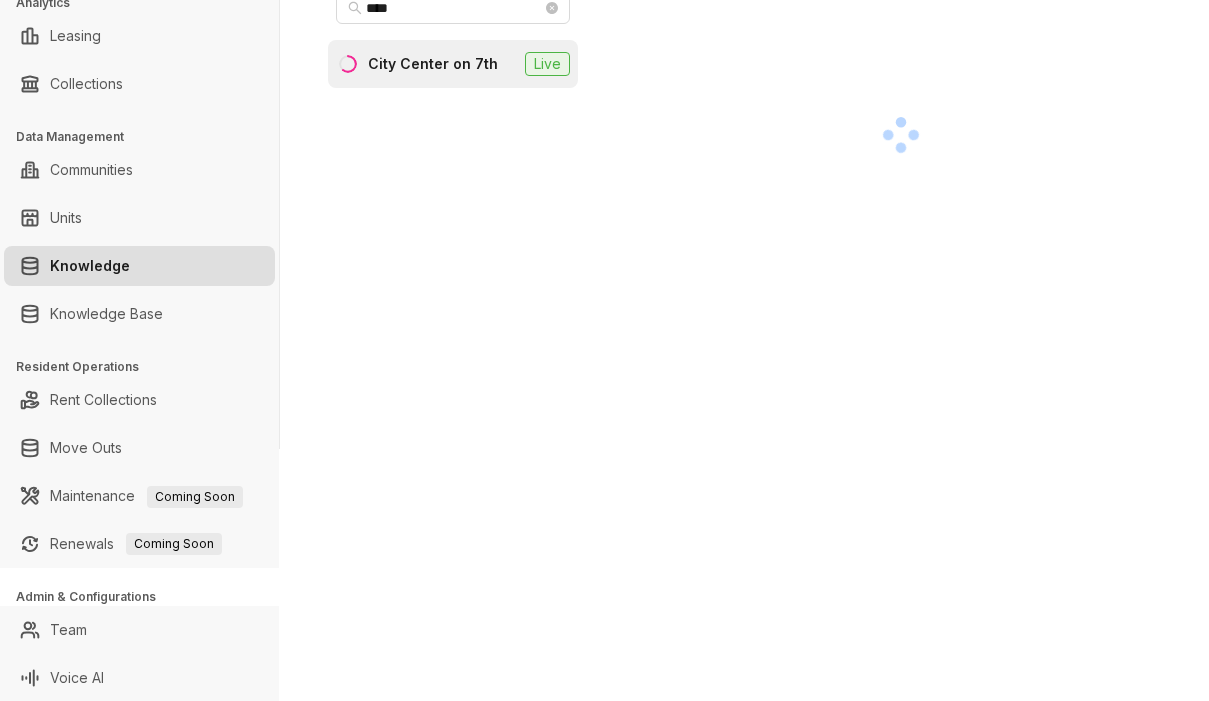 scroll, scrollTop: 253, scrollLeft: 0, axis: vertical 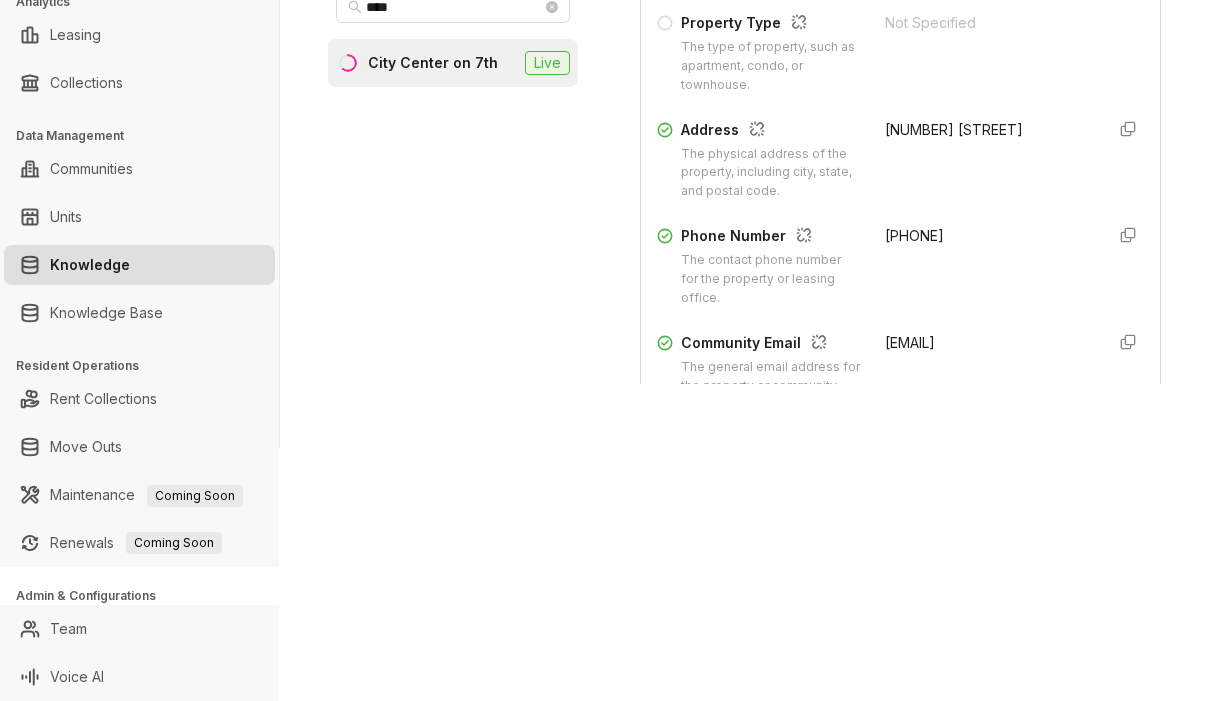 drag, startPoint x: 855, startPoint y: 236, endPoint x: 987, endPoint y: 235, distance: 132.00378 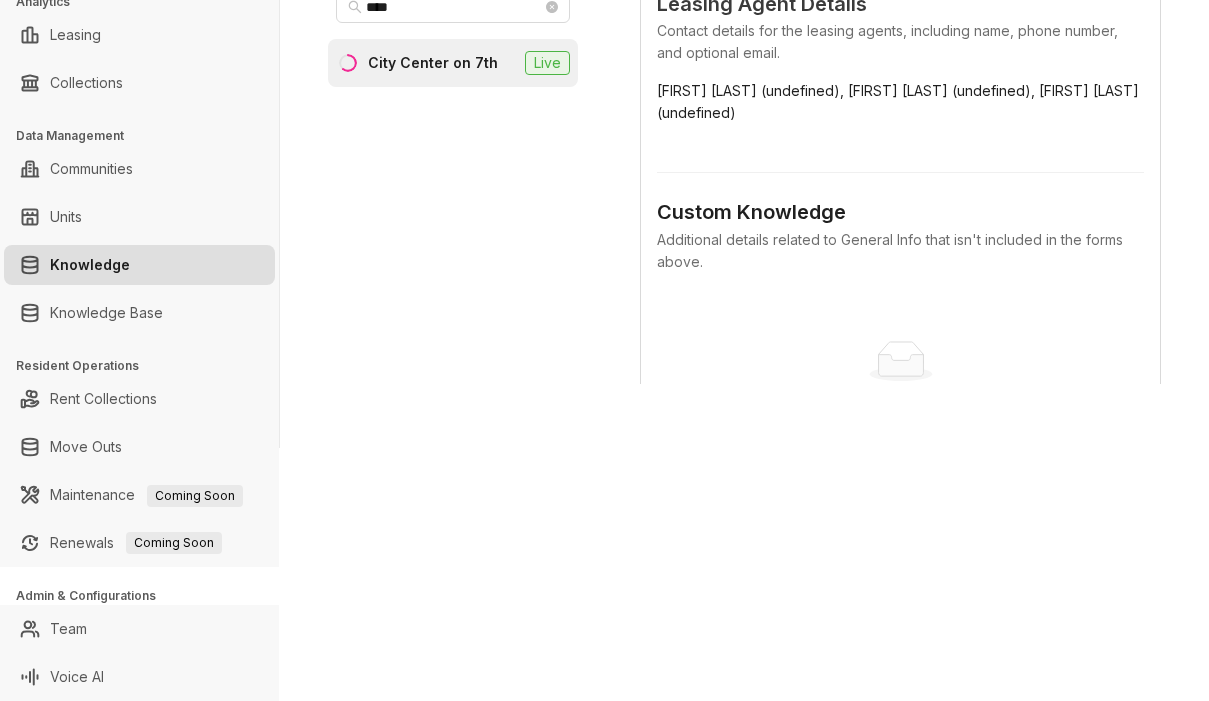 scroll, scrollTop: 917, scrollLeft: 0, axis: vertical 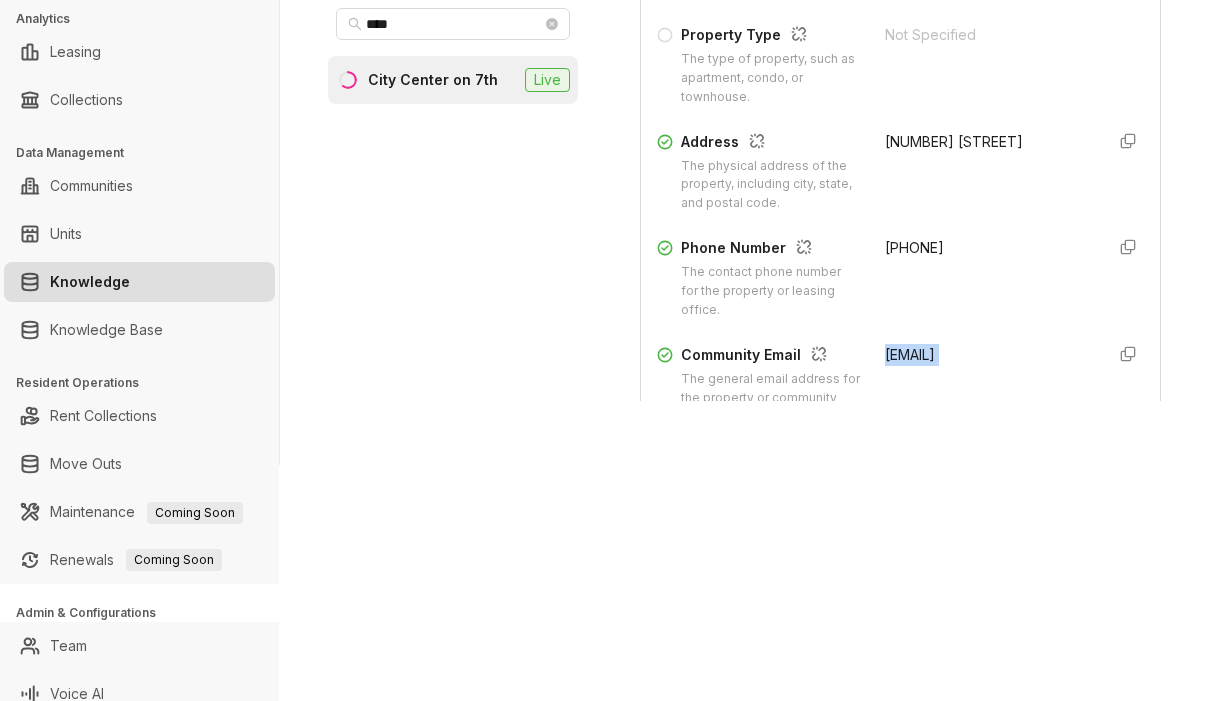 drag, startPoint x: 859, startPoint y: 347, endPoint x: 1056, endPoint y: 378, distance: 199.42416 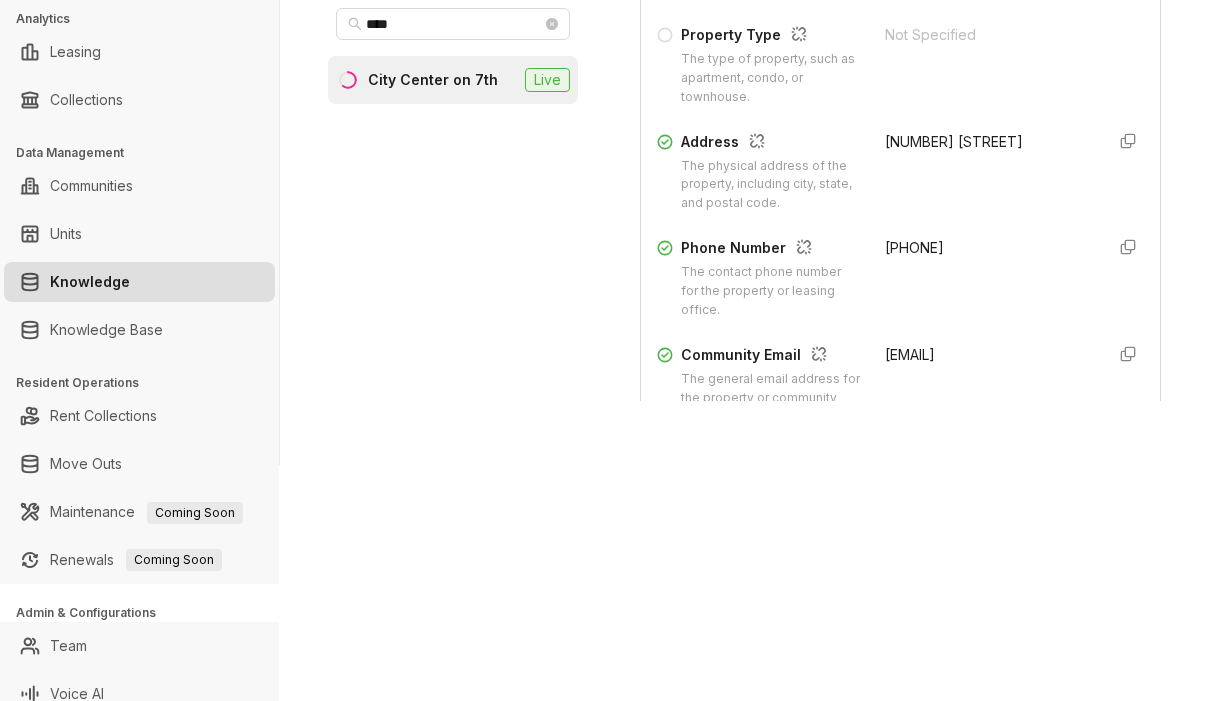 click on "**** City Center on 7th Live Data is sourced from multiple locations. You can disconnect these links and update the content as needed. General Info 7/8 Completed General Property Name The name of the property or apartment complex. City Center on 7th Property Type The type of property, such as apartment, condo, or townhouse. Not Specified Address The physical address of the property, including city, state, and postal code. 10170 SW 7th St Phone Number The contact phone number for the property or leasing office. 954.248.2880 Community Email The general email address for the property or community inquiries. citycenteron7th.043375@aircommunities.com Community Website The website address for the property or community. http://citycenteron7th.com Office Hours Set the days and times when your community is available for support Sun Closed Mon 10:00 AM - 6:00 PM Tue 10:00 AM - 6:00 PM Wed 10:00 AM - 6:00 PM Thu 10:00 AM - 7:00 PM Fri 10:00 AM - 7:00 PM Sat 10:00 AM - 6:30 PM Leasing Agent Details Custom Knowledge" at bounding box center [744, 205] 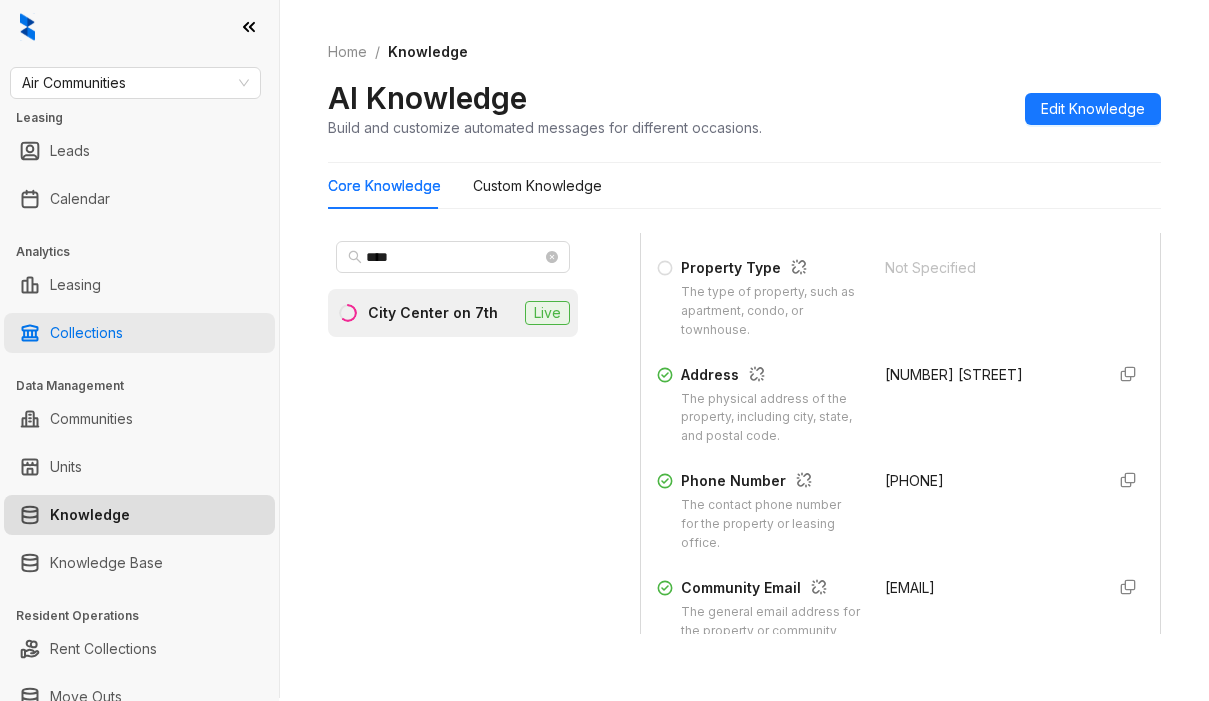 scroll, scrollTop: 0, scrollLeft: 0, axis: both 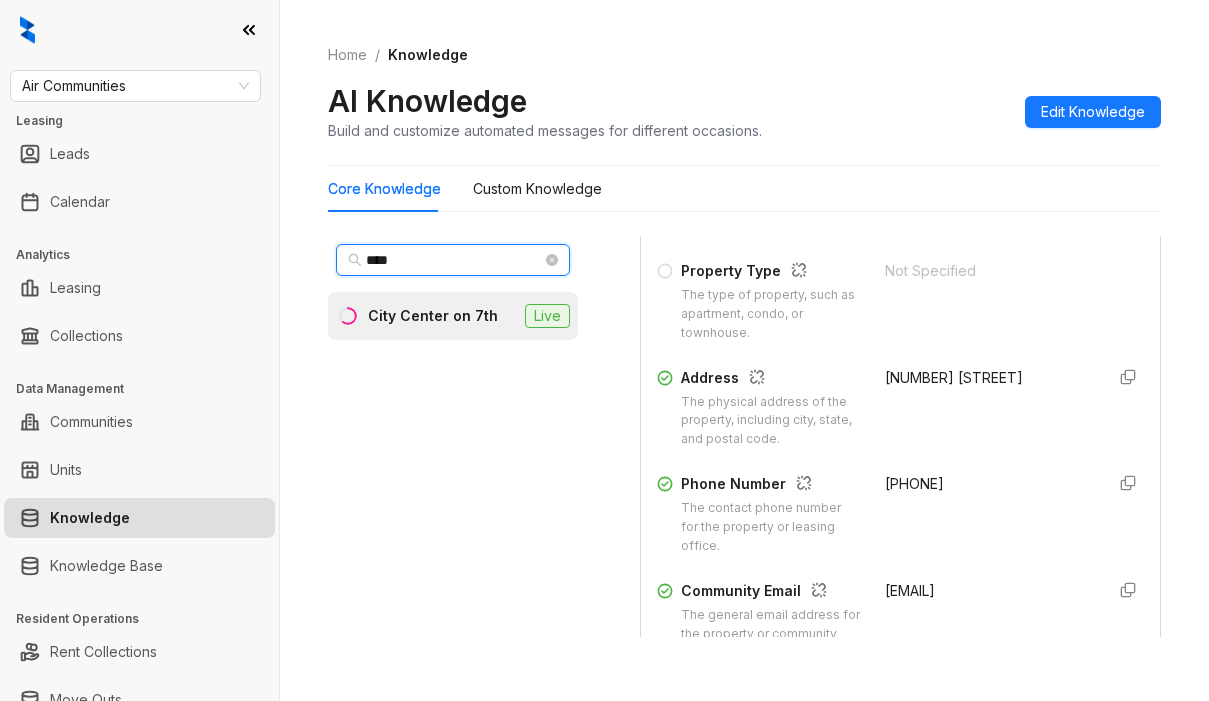 click on "****" at bounding box center (454, 260) 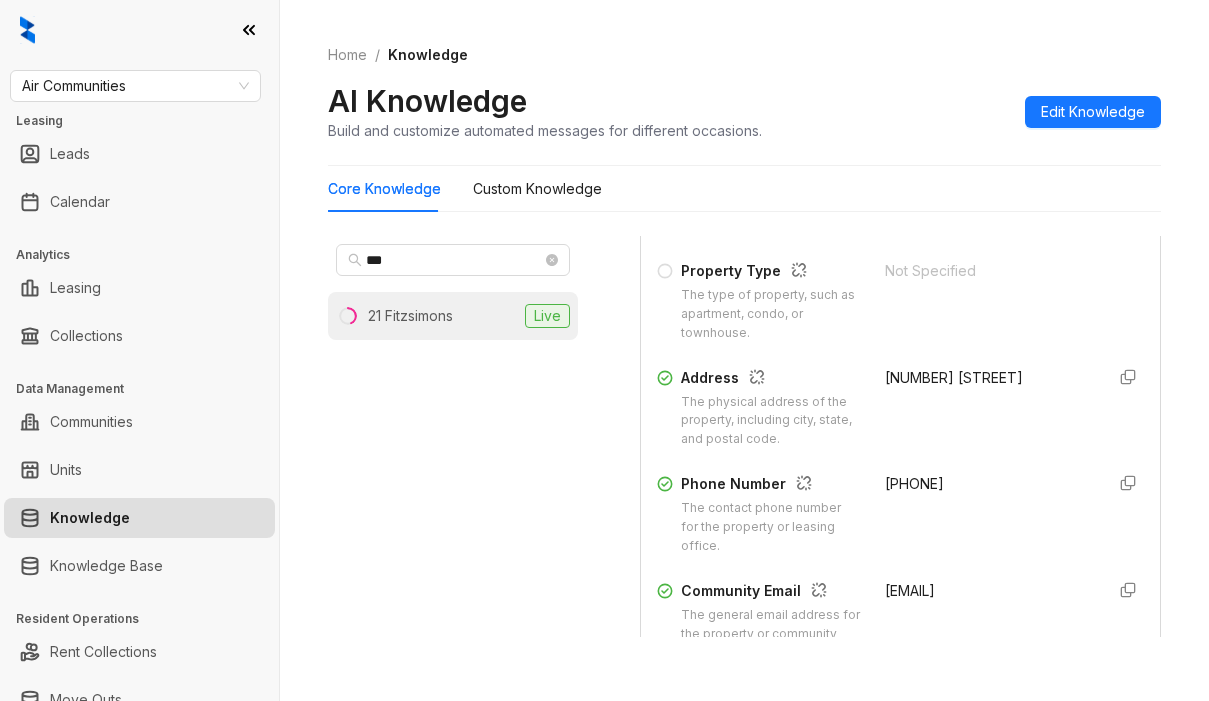 click on "21 Fitzsimons" at bounding box center (410, 316) 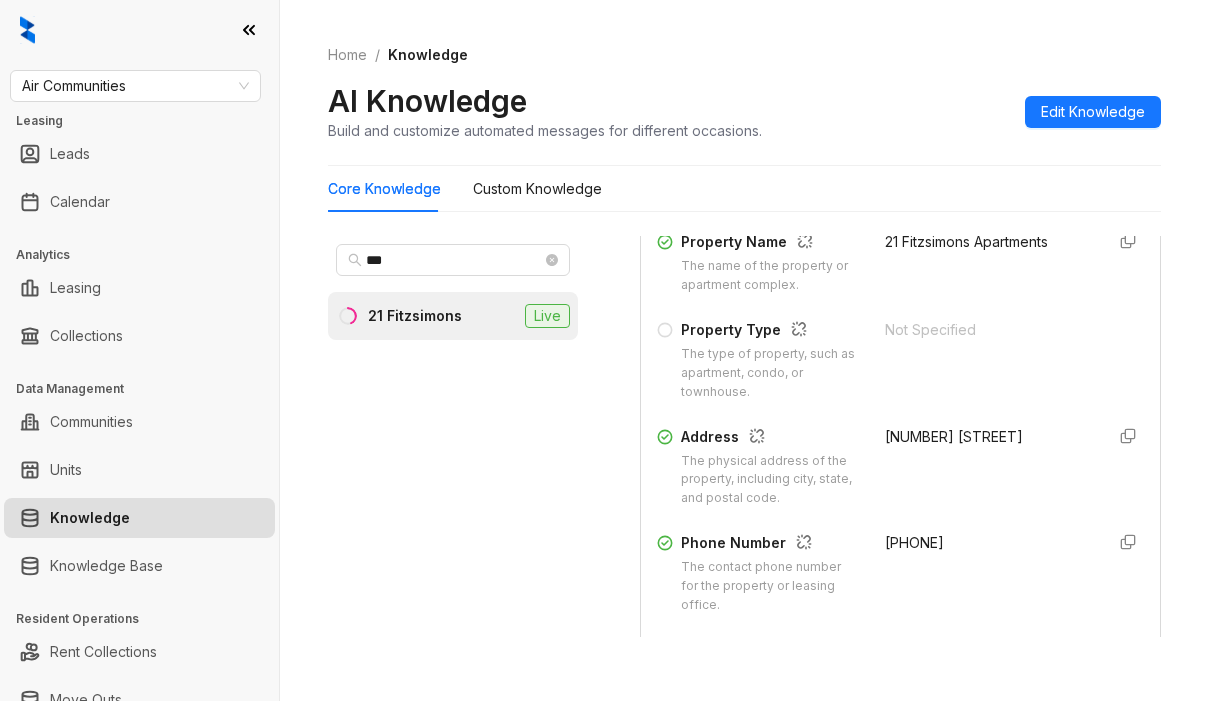 scroll, scrollTop: 300, scrollLeft: 0, axis: vertical 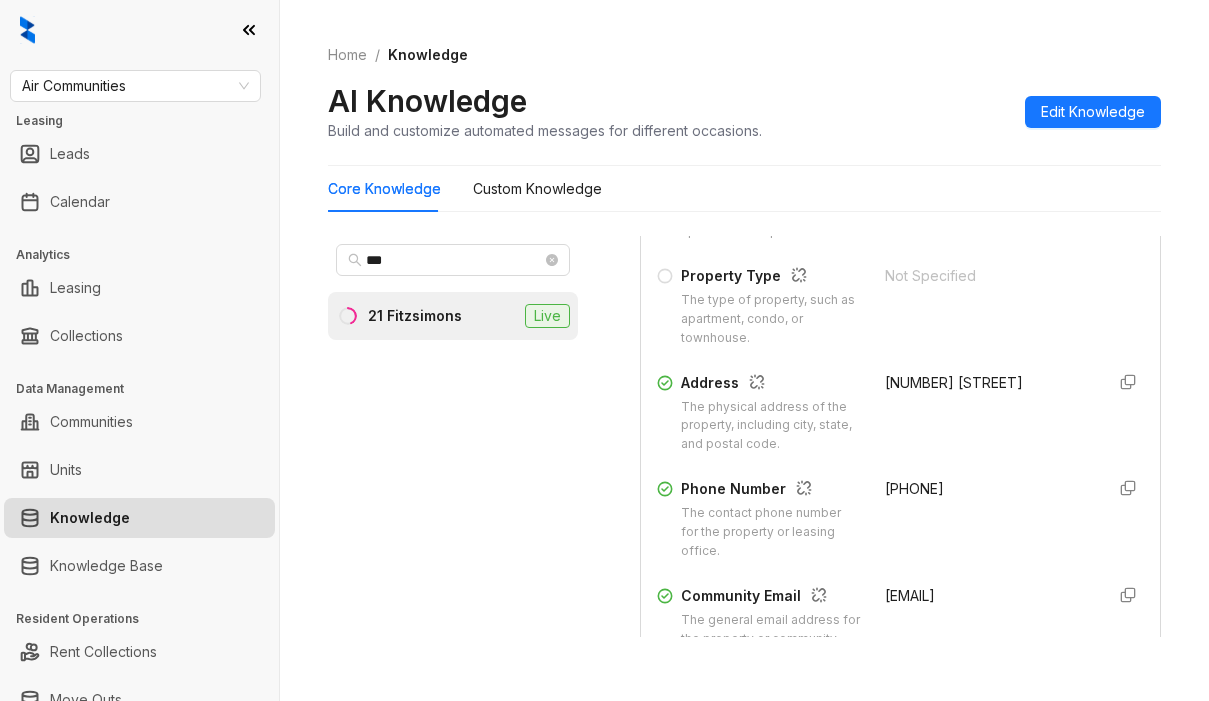 drag, startPoint x: 857, startPoint y: 493, endPoint x: 957, endPoint y: 500, distance: 100.2447 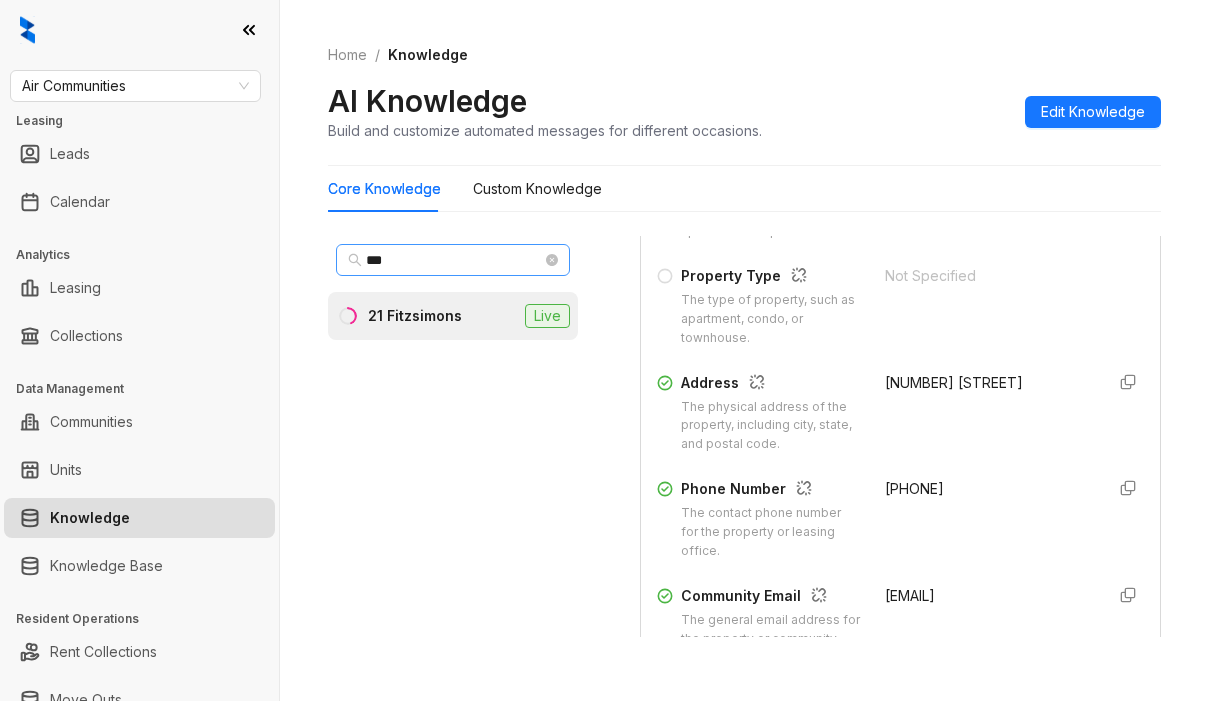 click on "**" at bounding box center [453, 260] 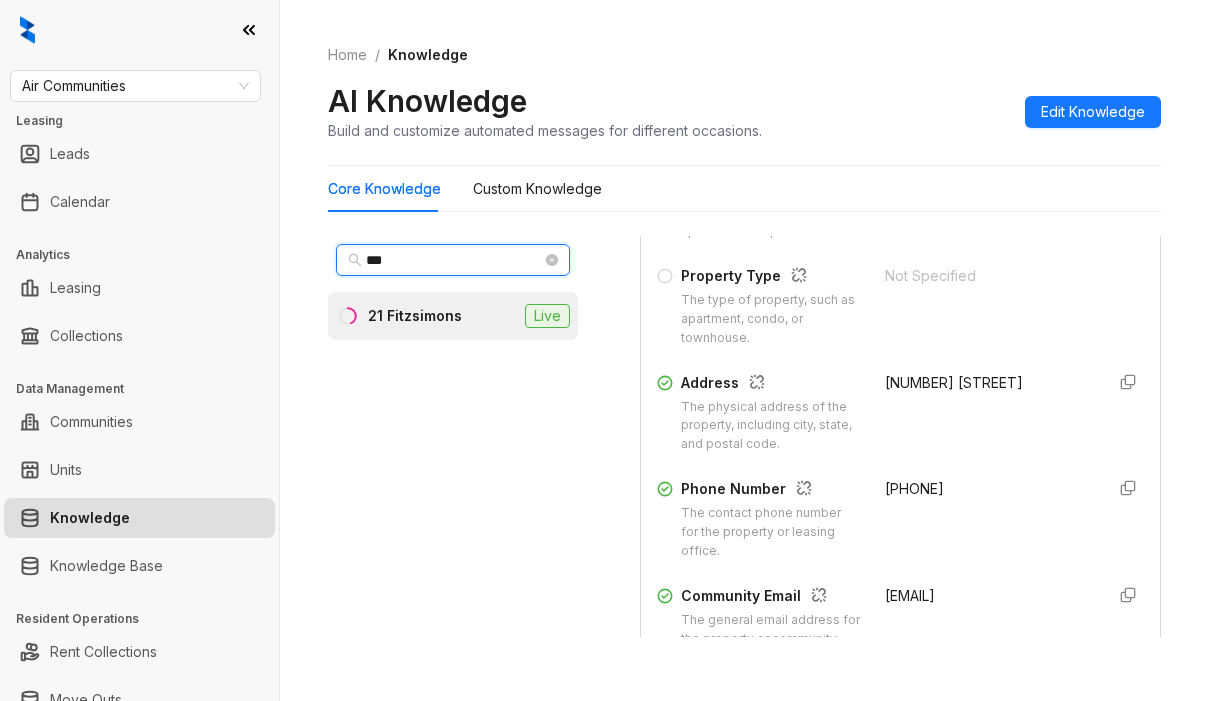 drag, startPoint x: 416, startPoint y: 250, endPoint x: 343, endPoint y: 275, distance: 77.16217 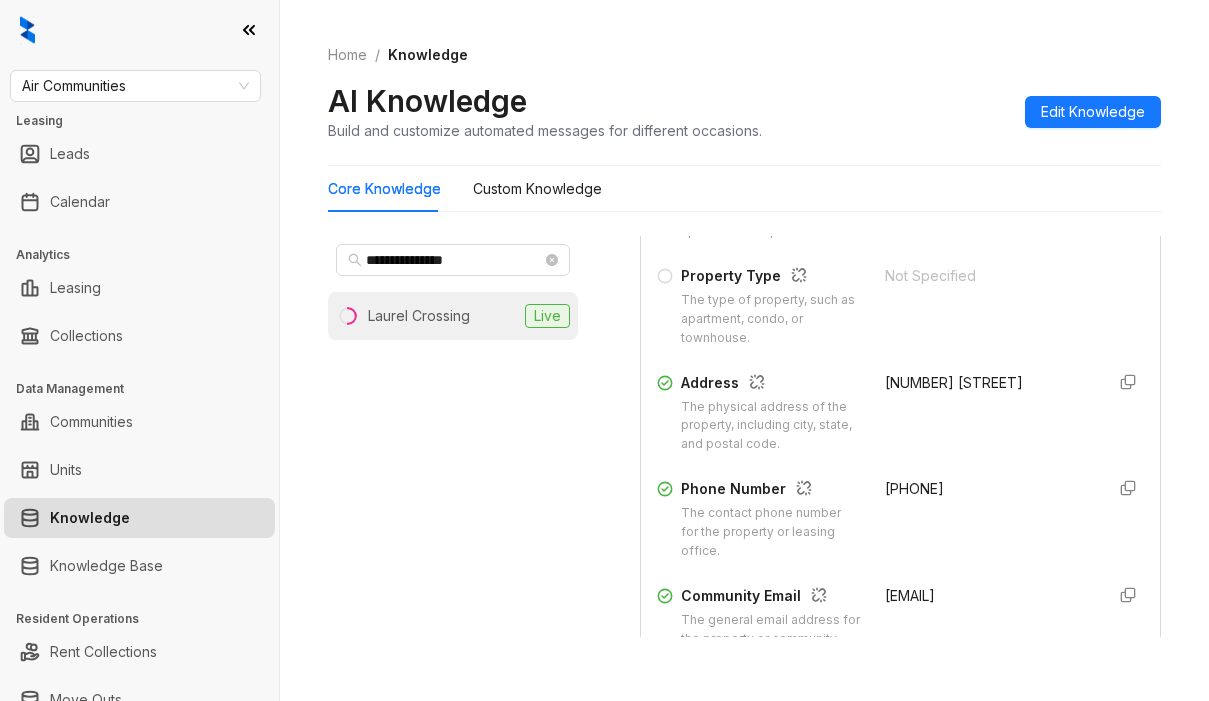 click on "Laurel Crossing" at bounding box center [419, 316] 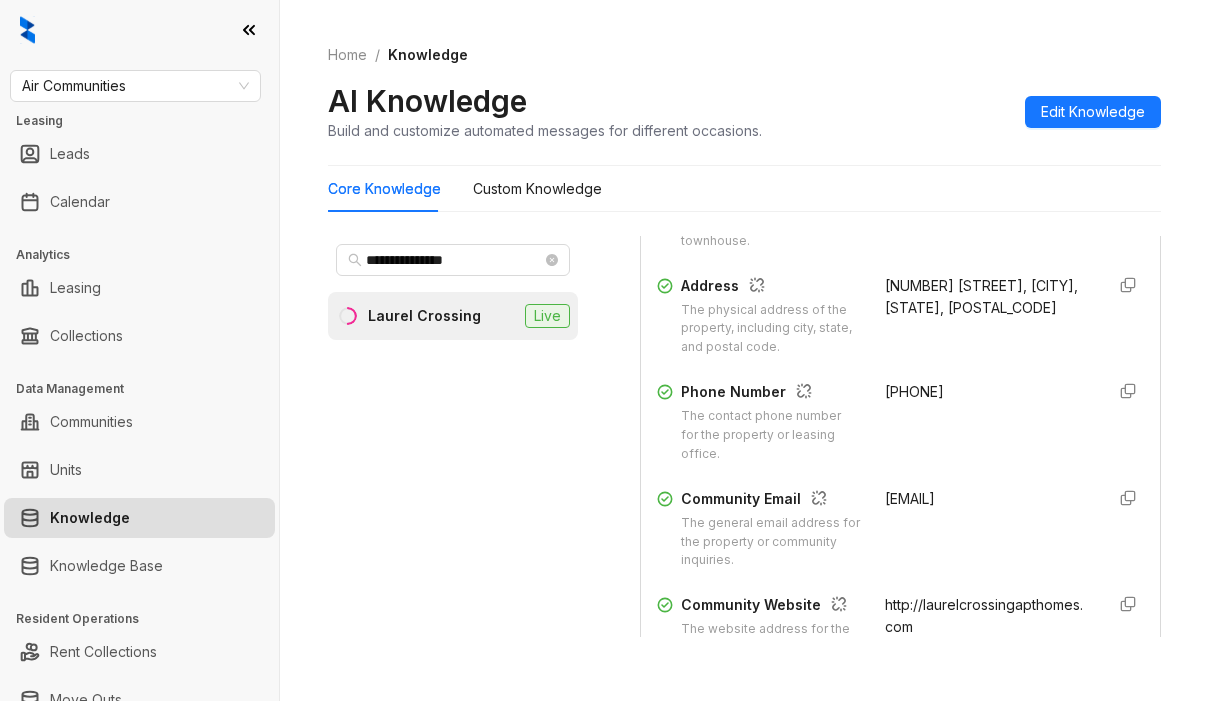 scroll, scrollTop: 400, scrollLeft: 0, axis: vertical 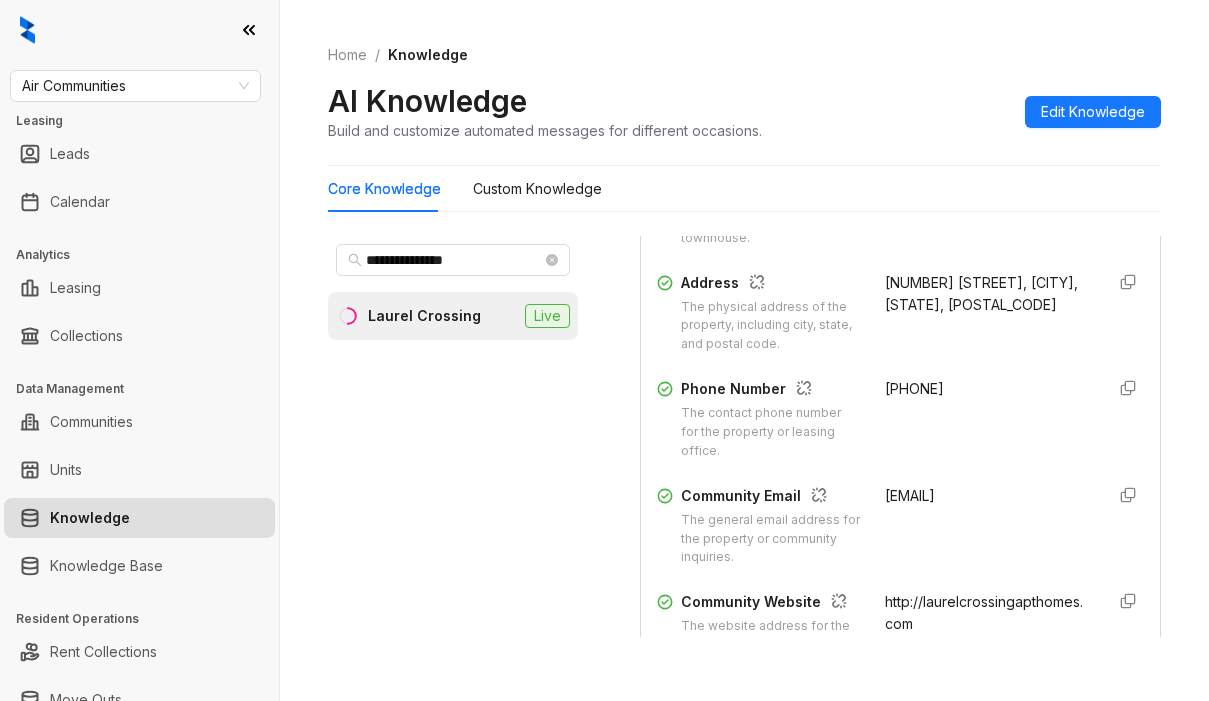 drag, startPoint x: 857, startPoint y: 389, endPoint x: 996, endPoint y: 401, distance: 139.51703 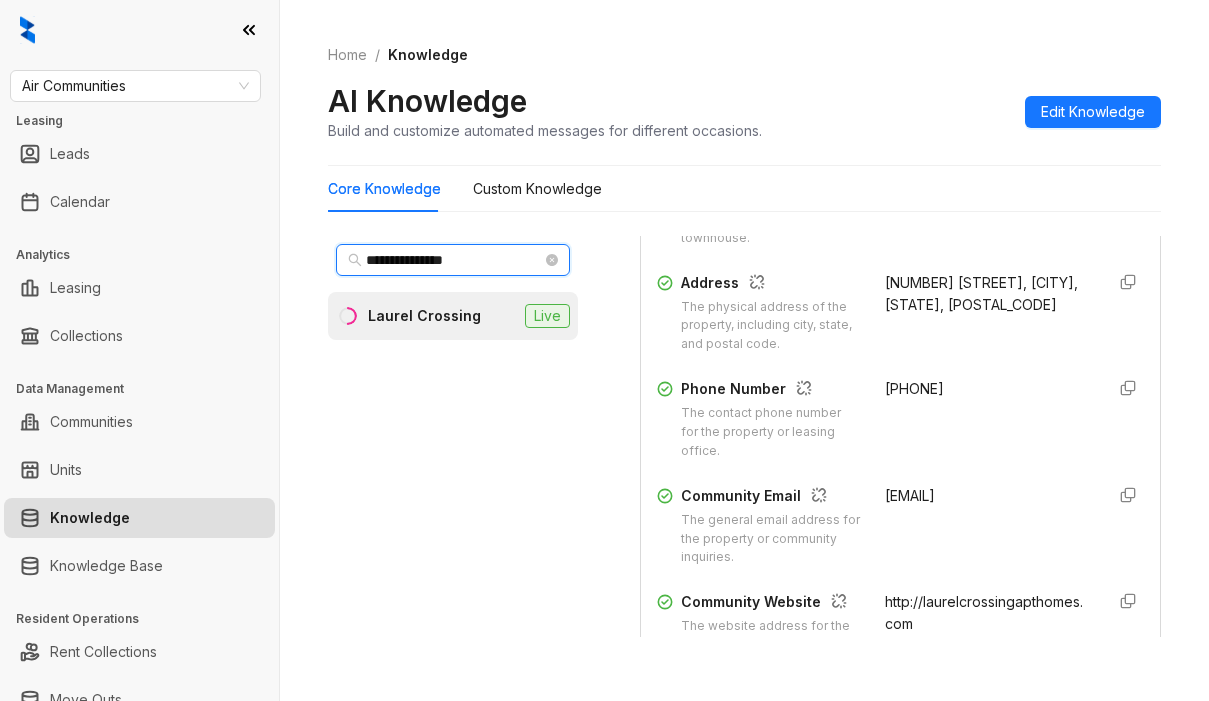 click on "**********" at bounding box center [454, 260] 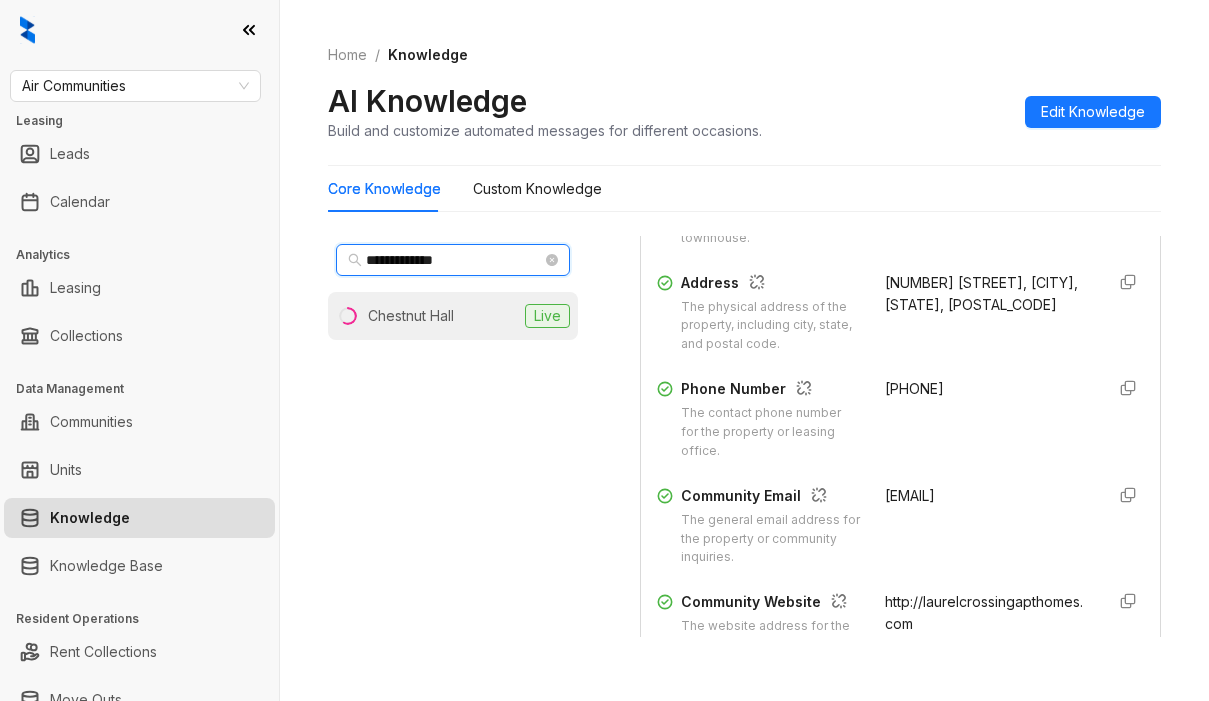 type on "**********" 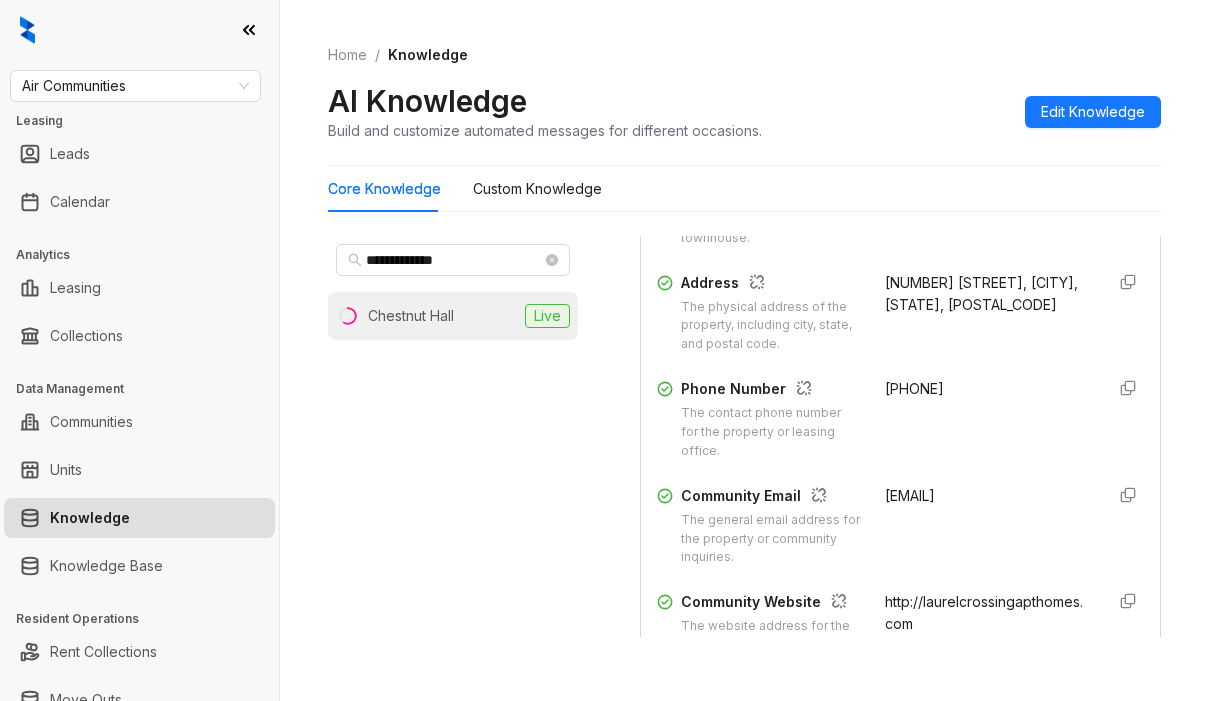 click on "Chestnut Hall" at bounding box center (411, 316) 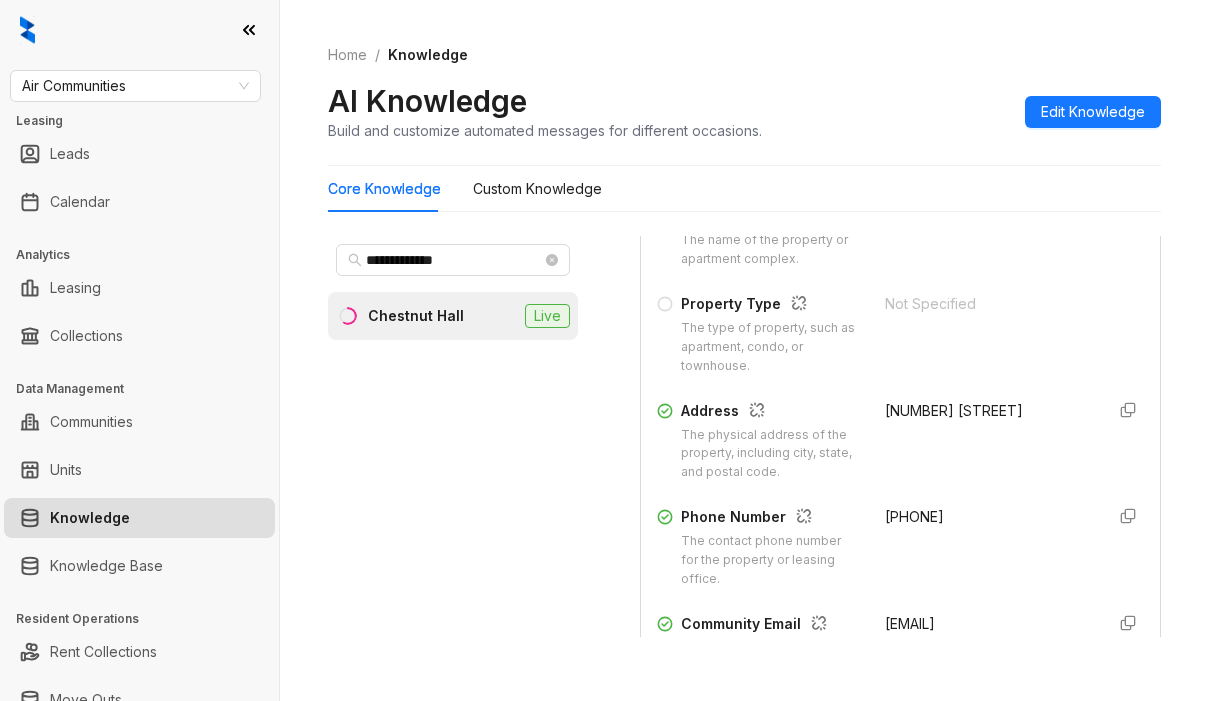 scroll, scrollTop: 400, scrollLeft: 0, axis: vertical 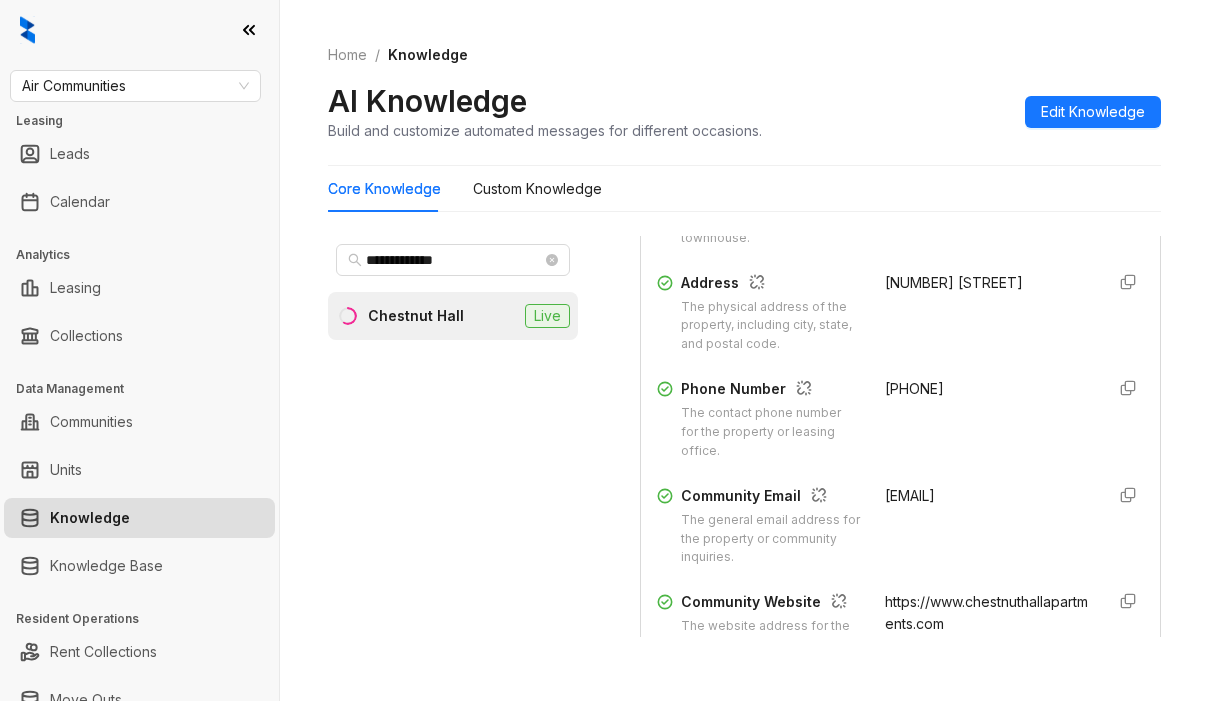 drag, startPoint x: 863, startPoint y: 391, endPoint x: 937, endPoint y: 388, distance: 74.06078 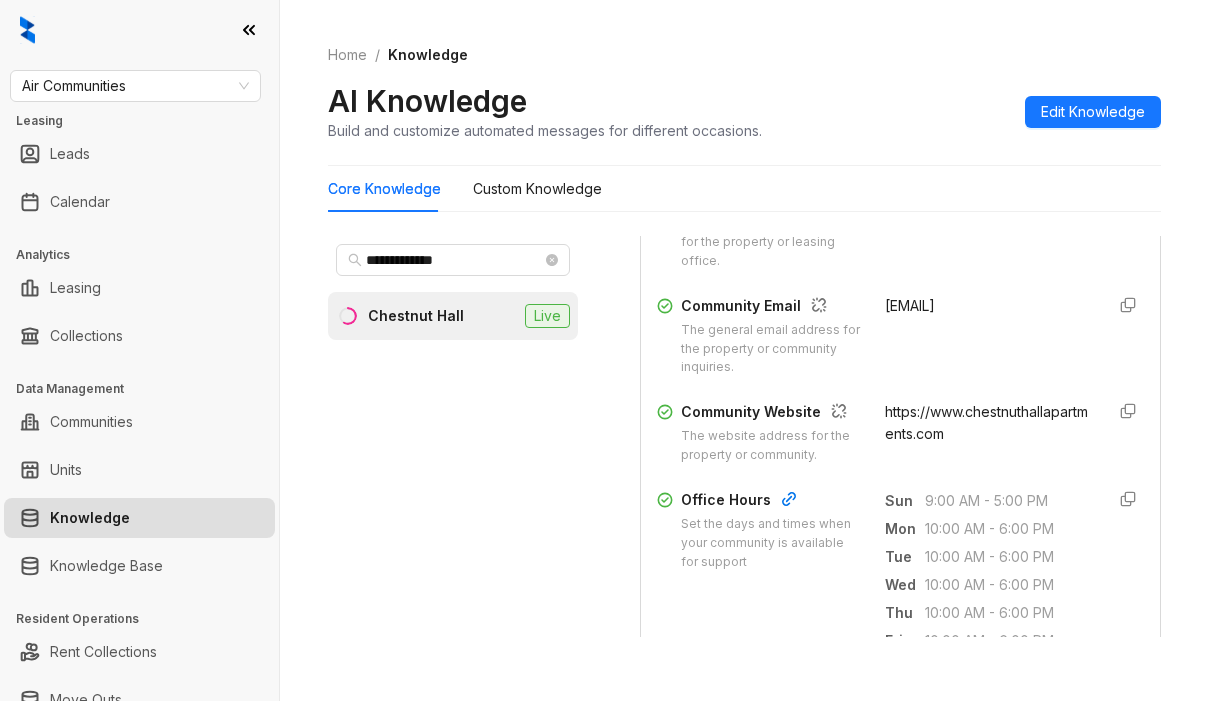 scroll, scrollTop: 600, scrollLeft: 0, axis: vertical 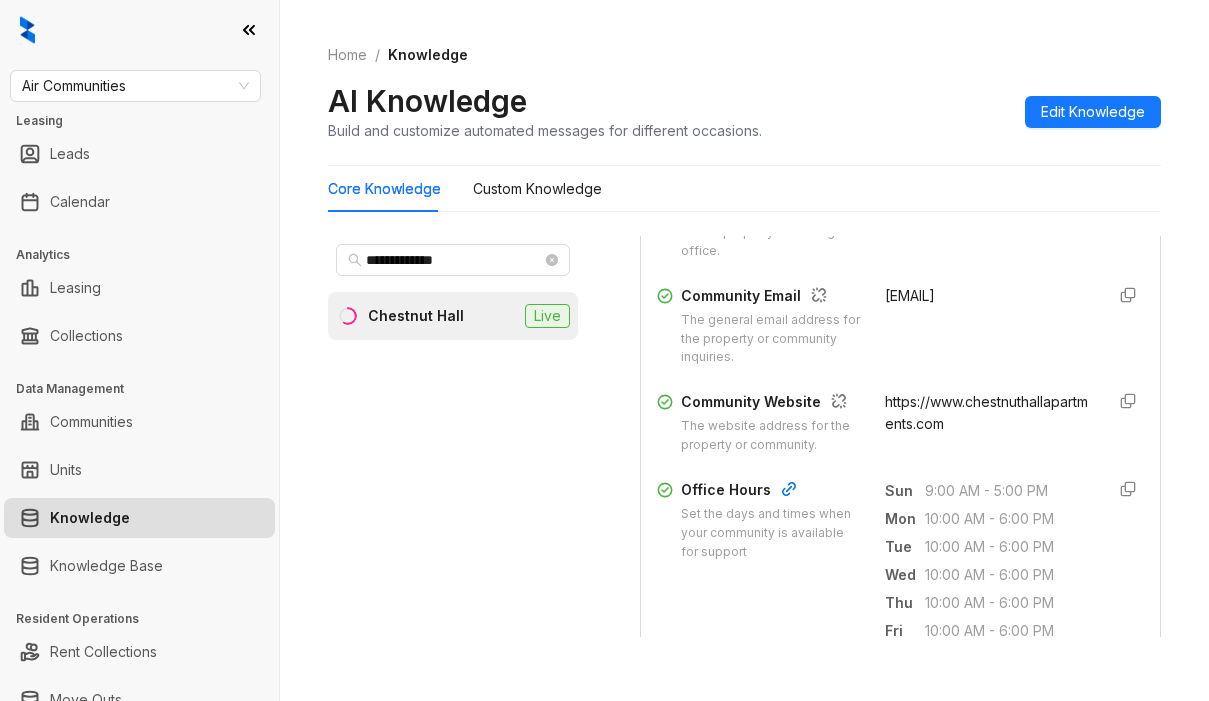 drag, startPoint x: 859, startPoint y: 293, endPoint x: 947, endPoint y: 330, distance: 95.462036 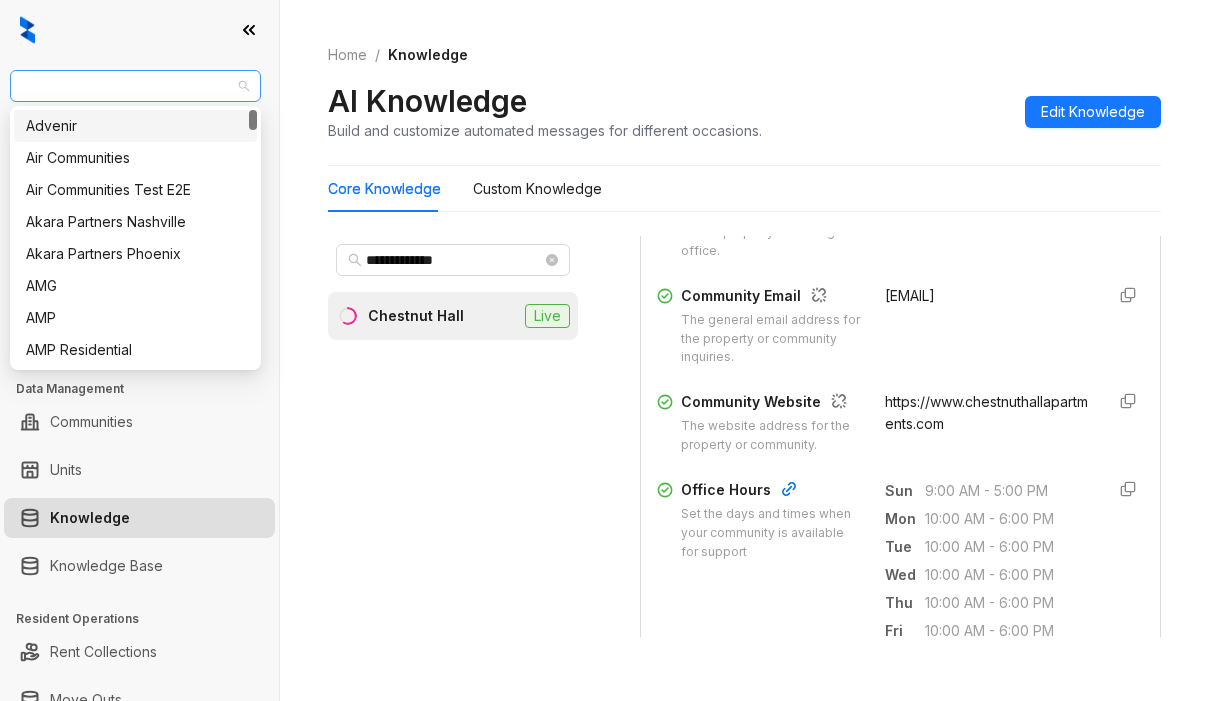 click on "Air Communities" at bounding box center (135, 86) 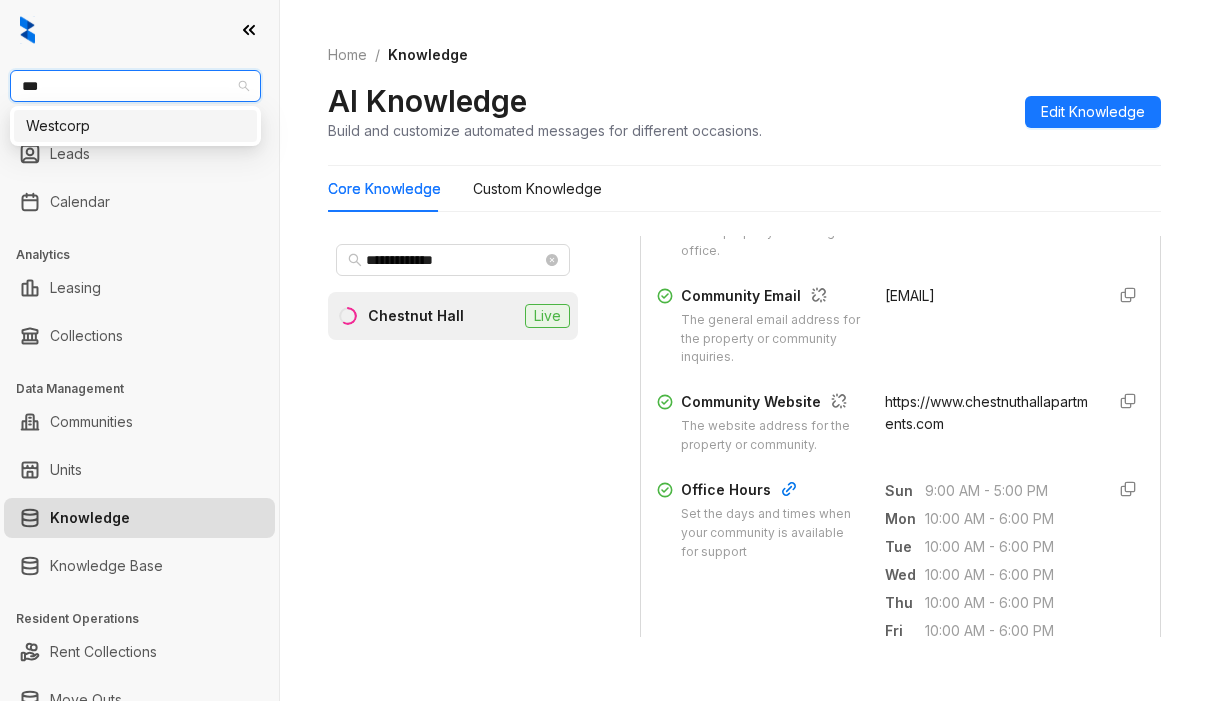 type on "****" 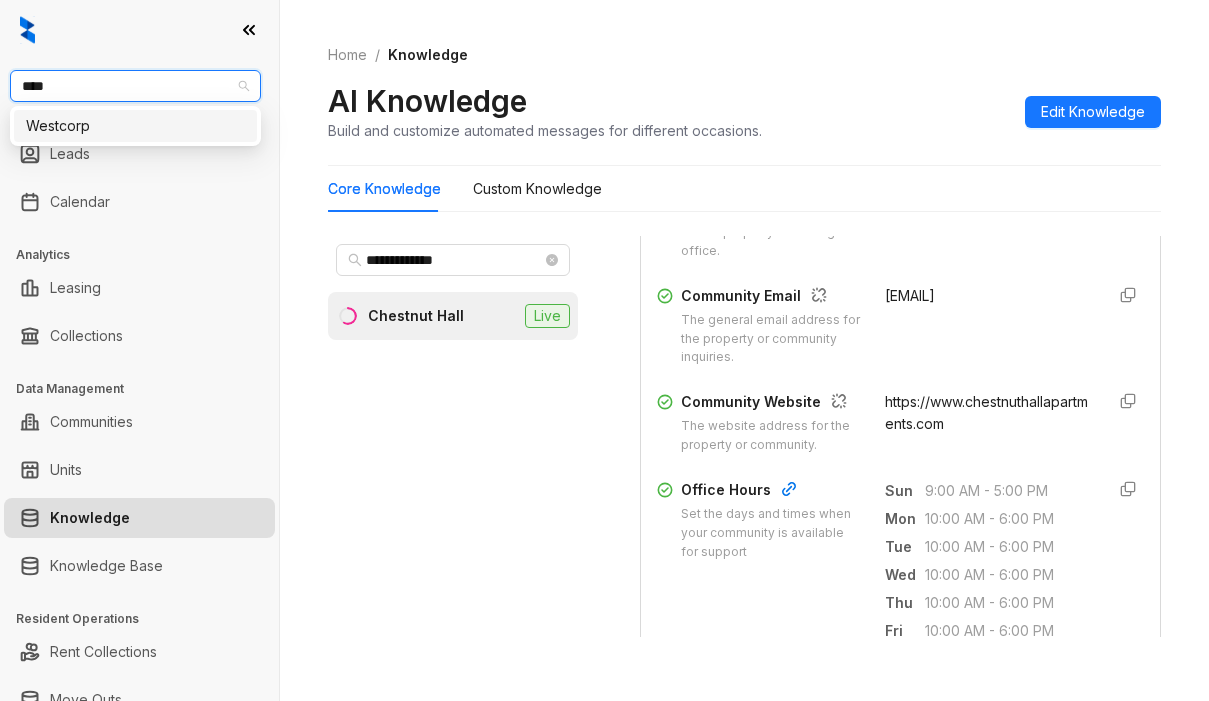 click on "Westcorp" at bounding box center (135, 126) 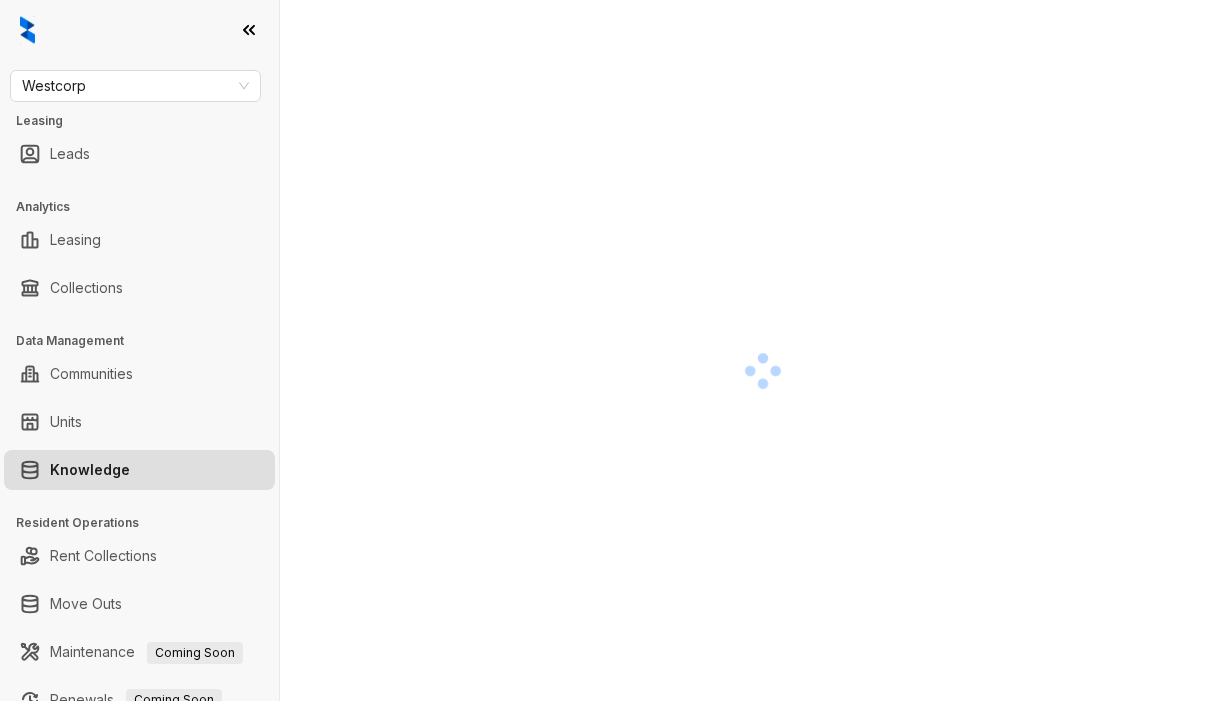 scroll, scrollTop: 0, scrollLeft: 0, axis: both 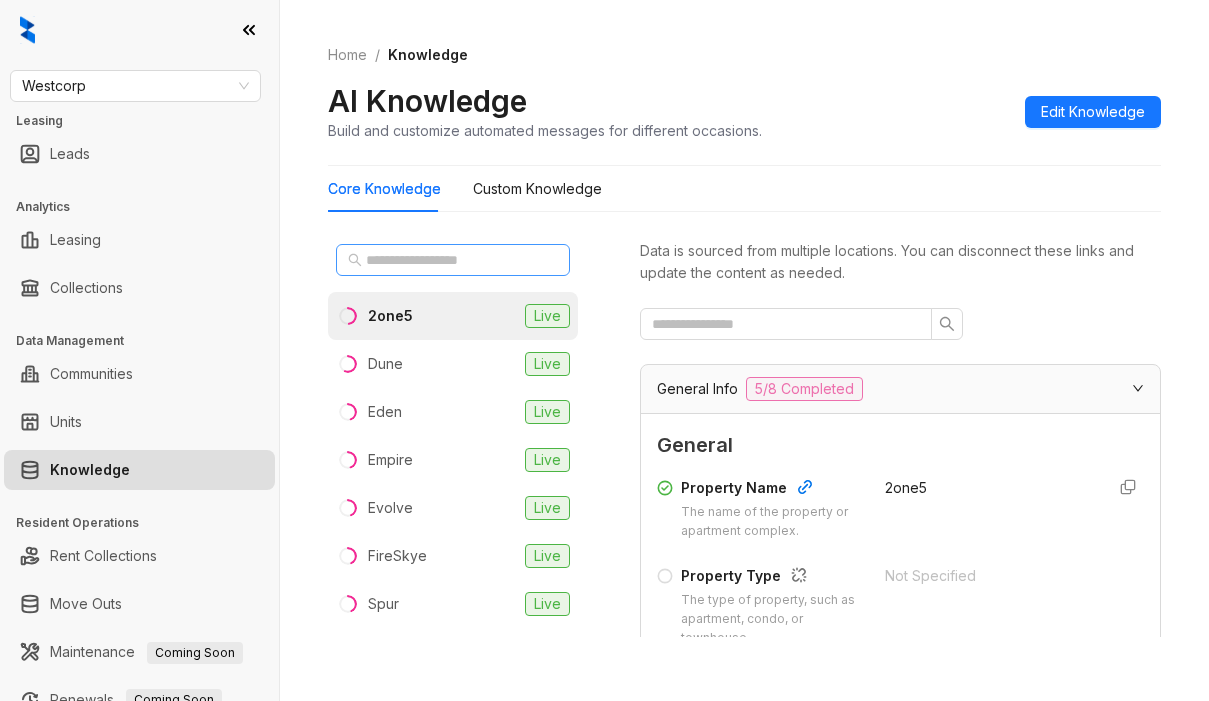 click at bounding box center [453, 260] 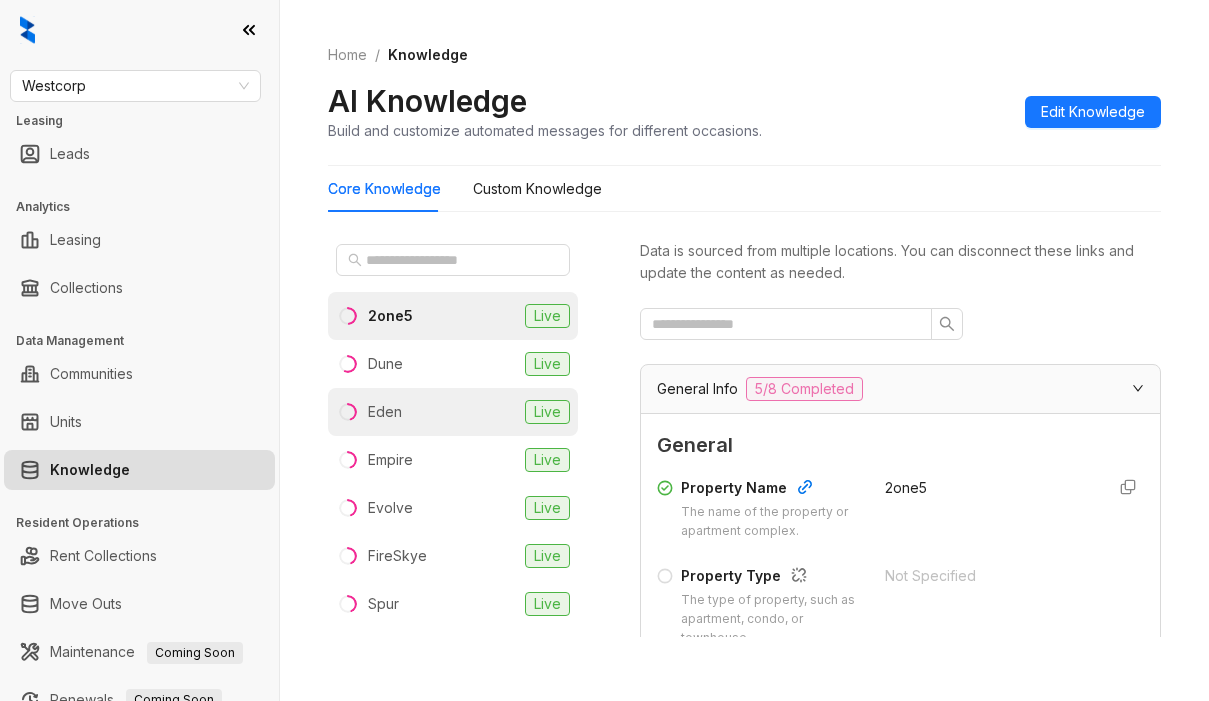 click on "Eden" at bounding box center [385, 412] 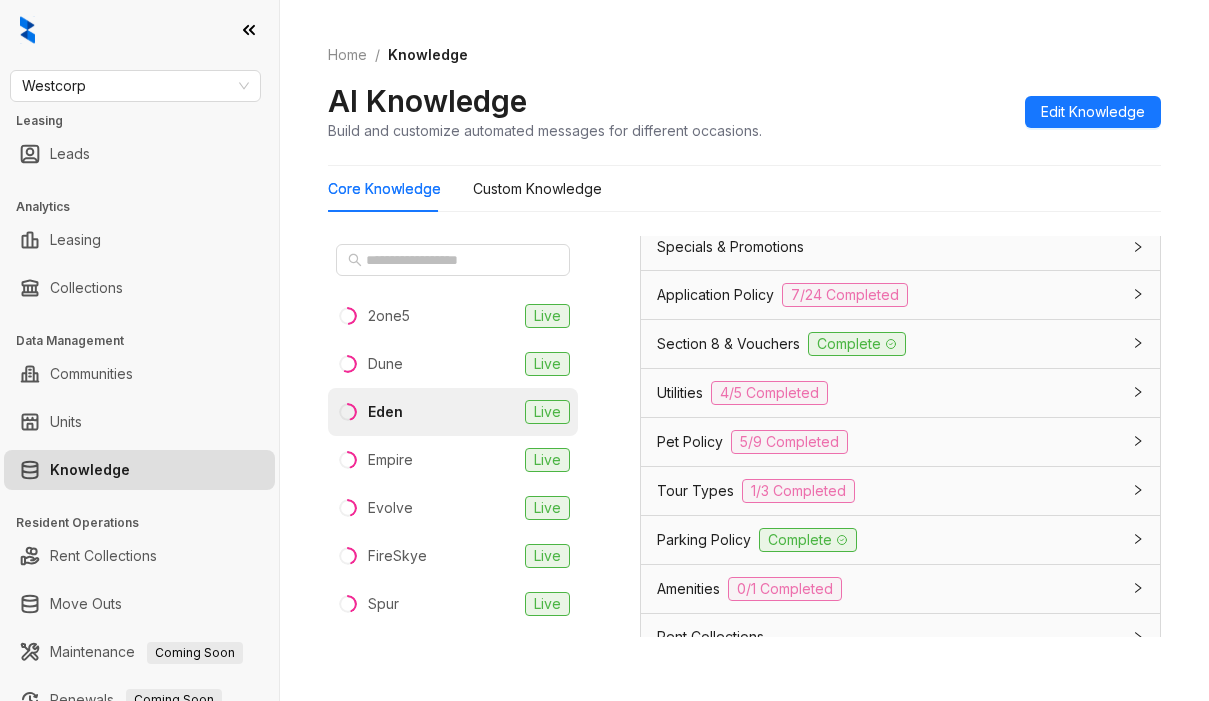 scroll, scrollTop: 1500, scrollLeft: 0, axis: vertical 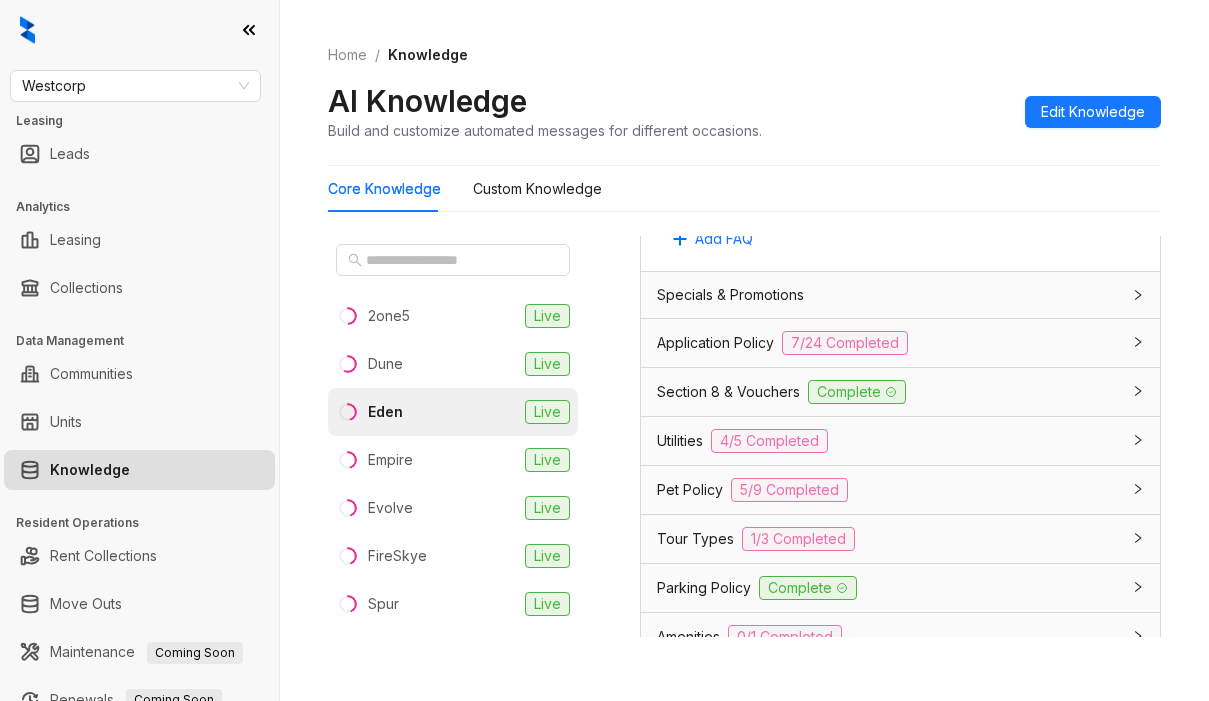 click on "Application Policy" at bounding box center (715, 343) 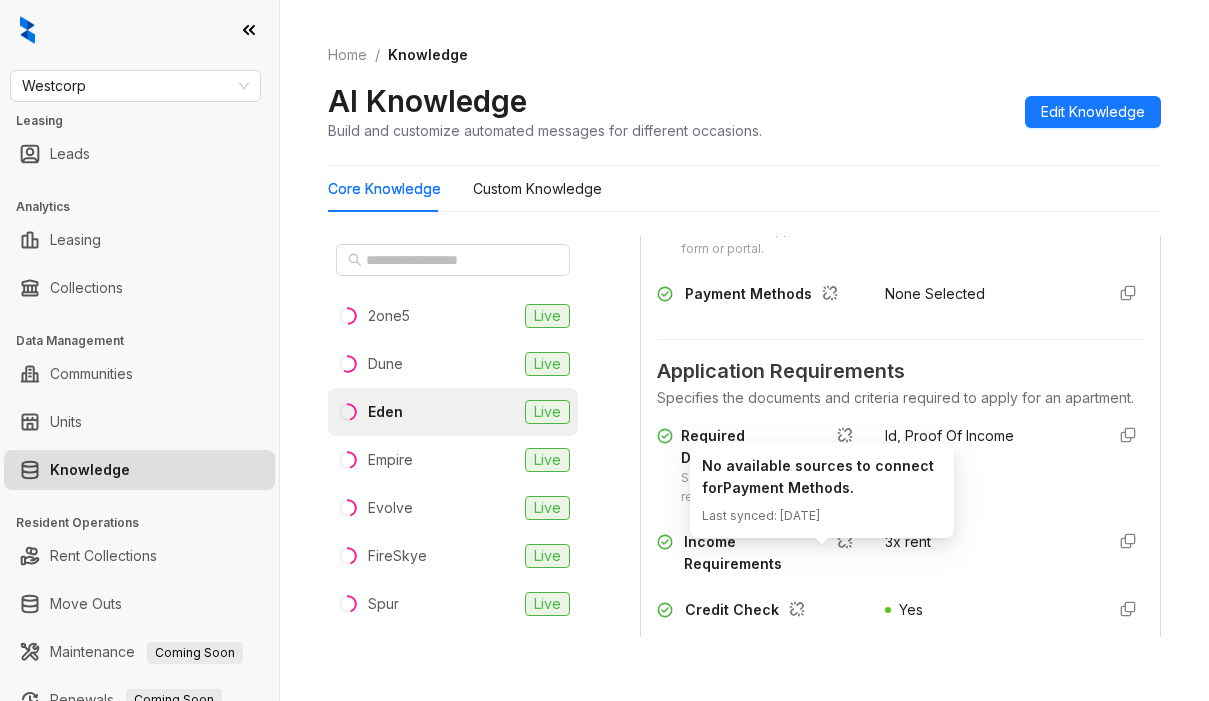 scroll, scrollTop: 1800, scrollLeft: 0, axis: vertical 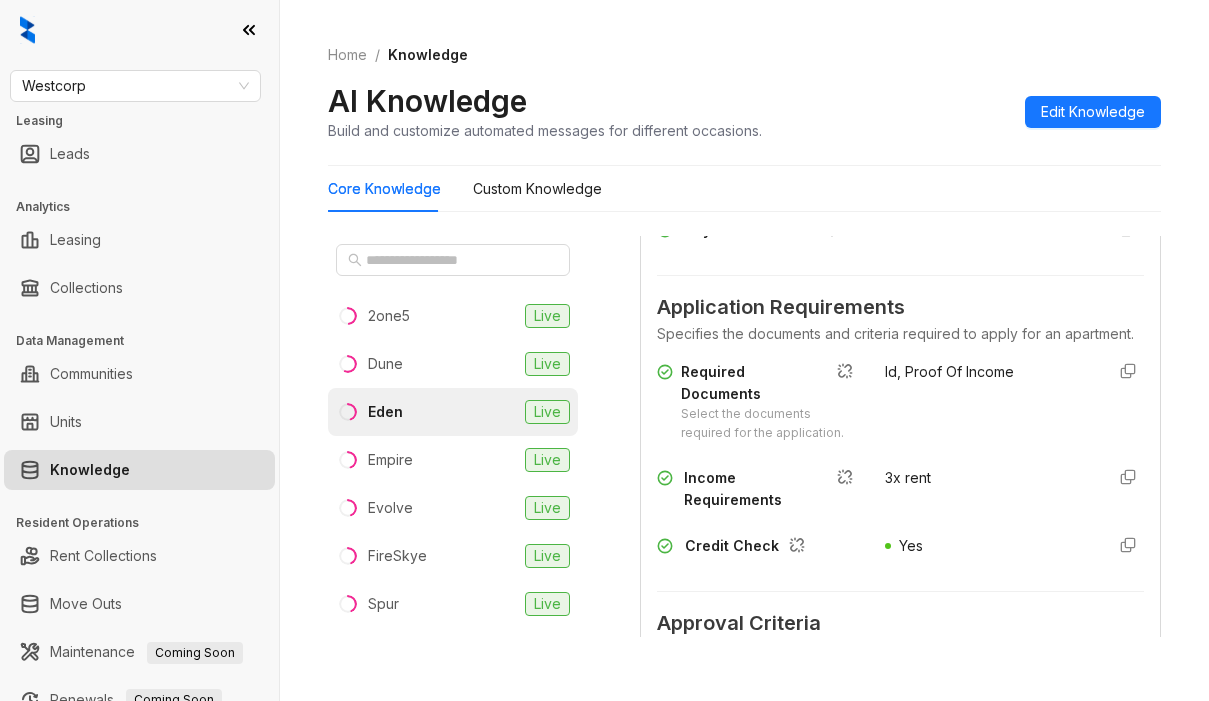 click on "Home  /  Knowledge" at bounding box center (744, 55) 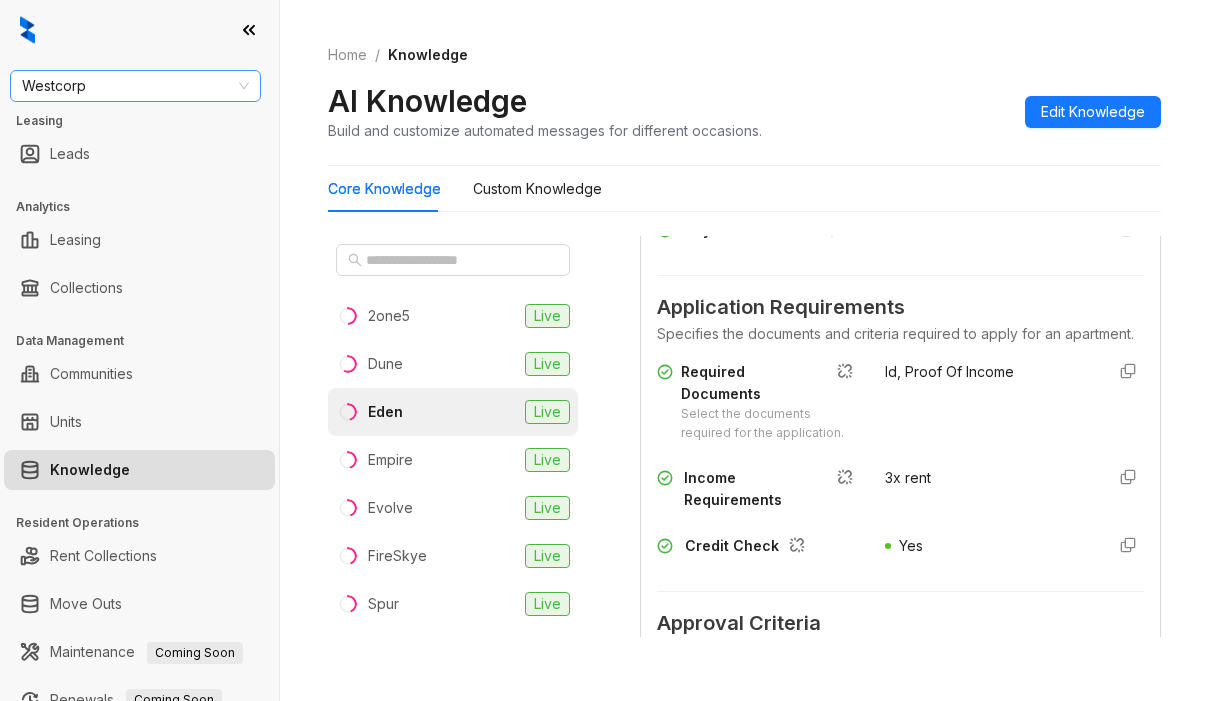 click on "Westcorp" at bounding box center (135, 86) 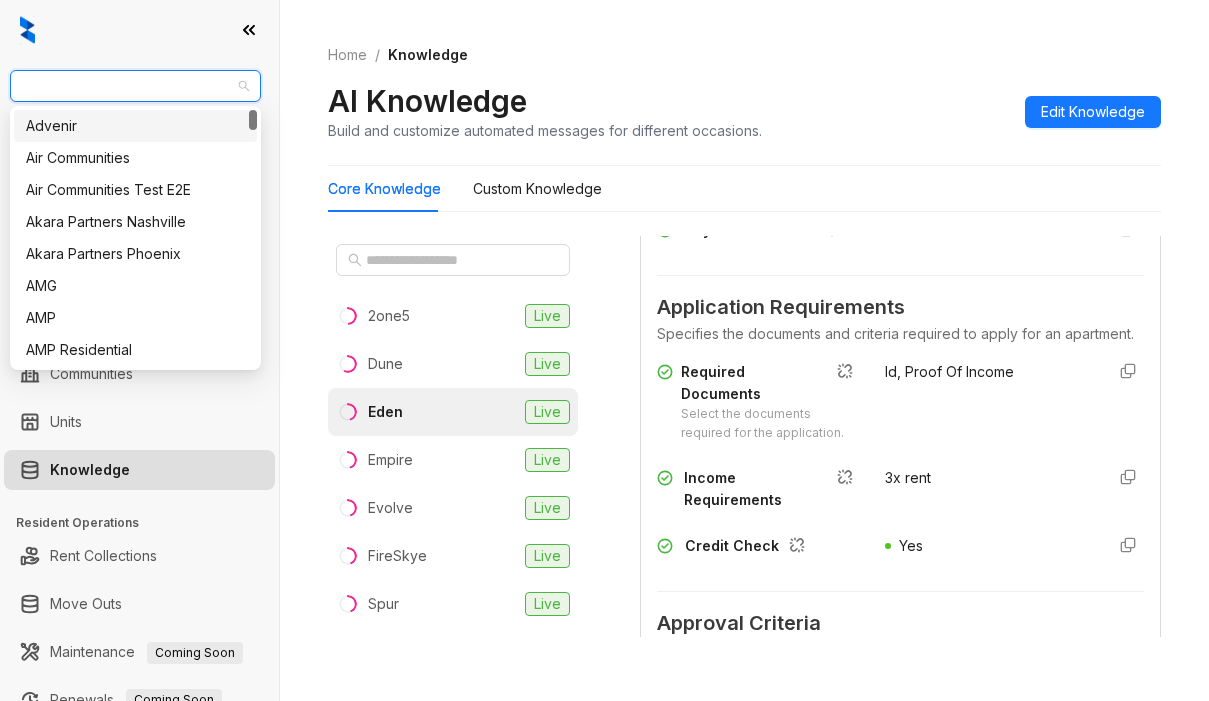 type on "*" 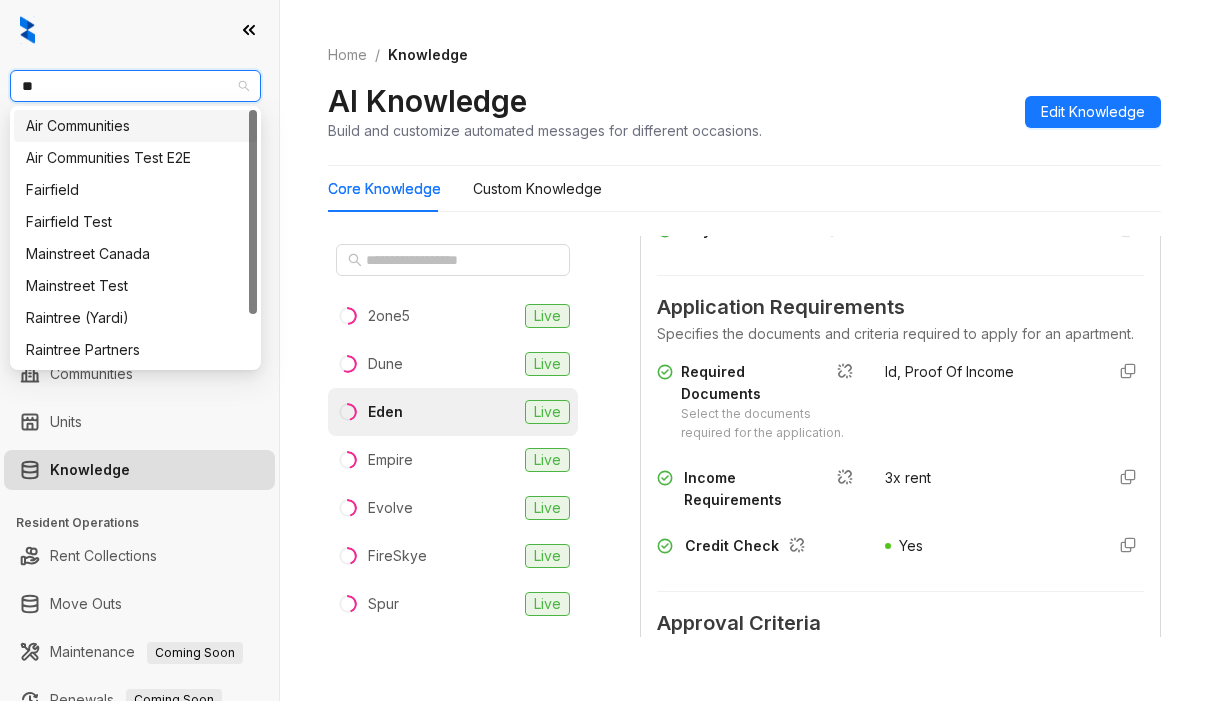 type on "***" 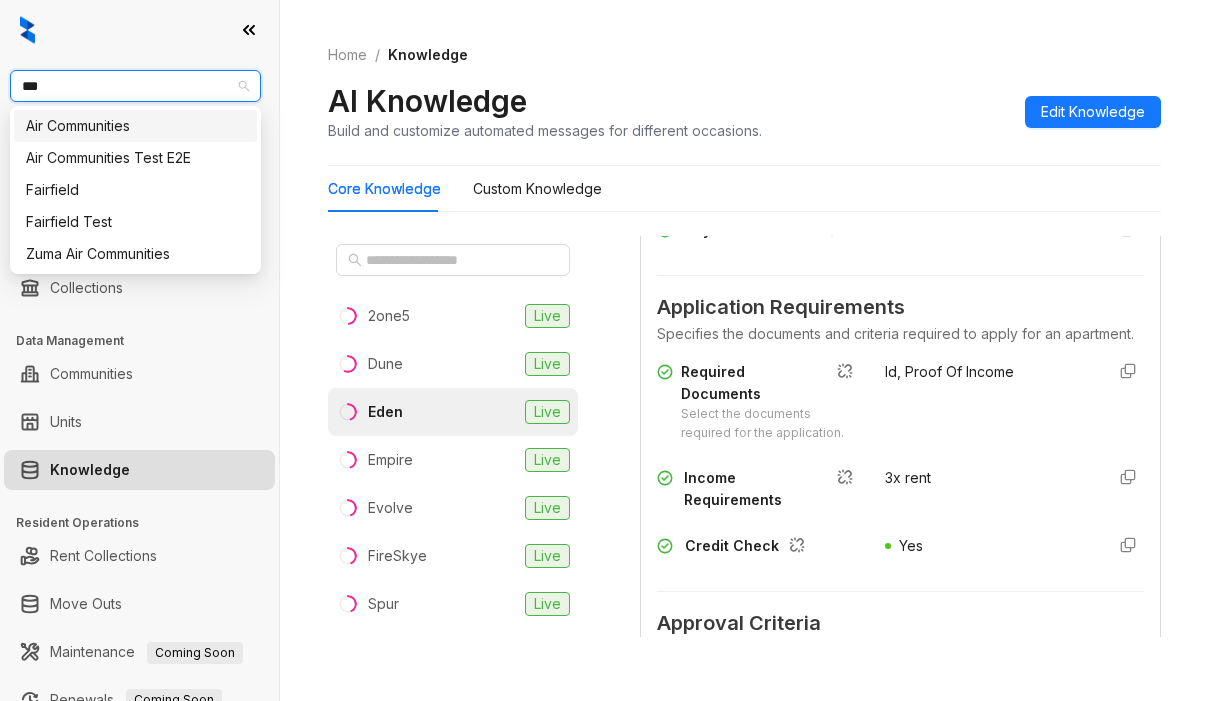 click on "Air Communities" at bounding box center (135, 126) 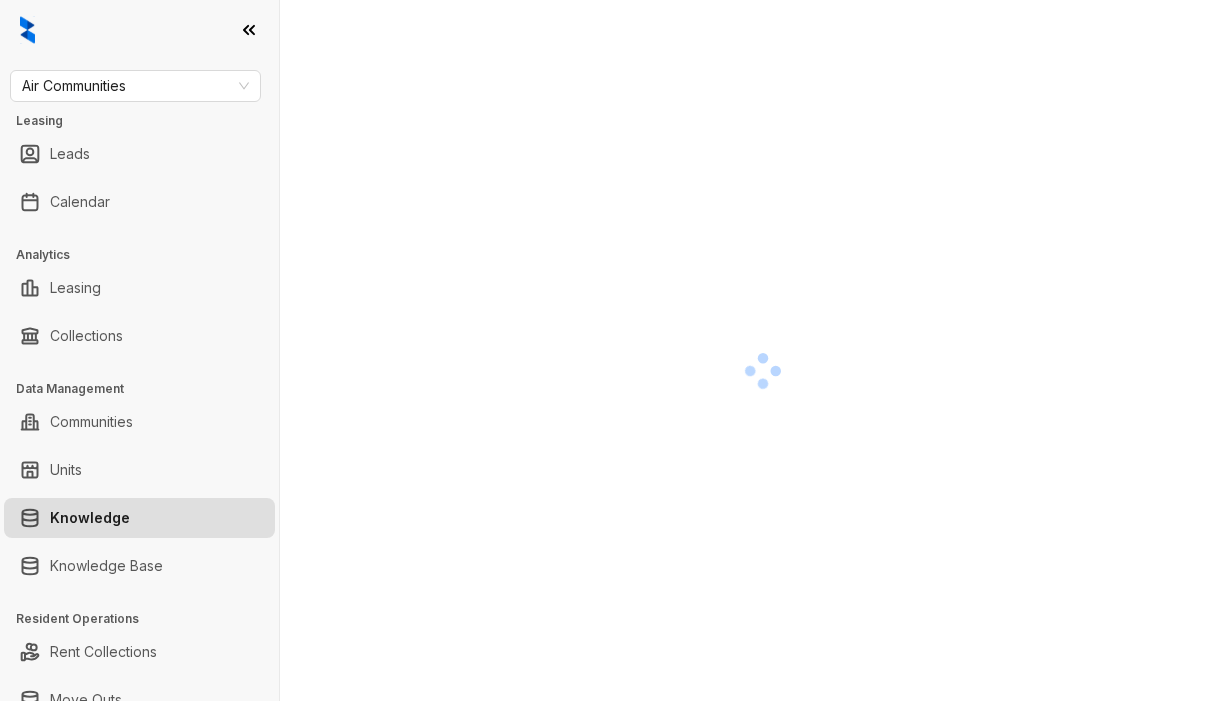 scroll, scrollTop: 0, scrollLeft: 0, axis: both 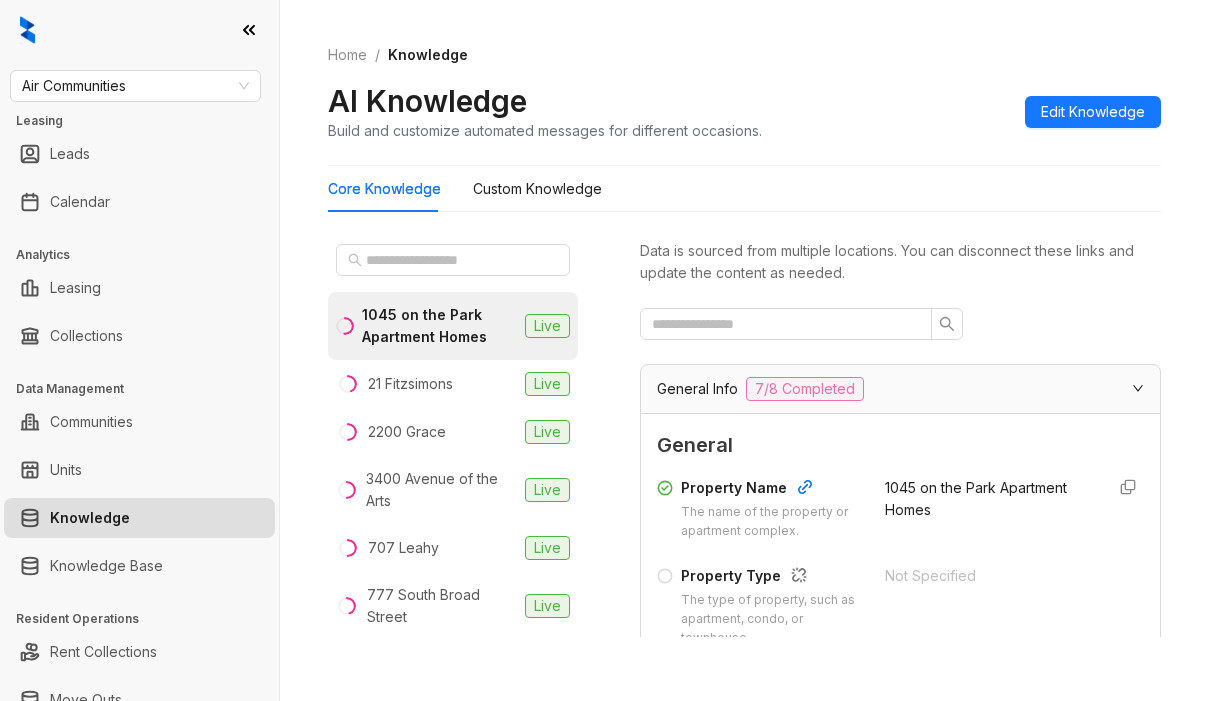 click on "Core Knowledge Custom Knowledge" at bounding box center [744, 189] 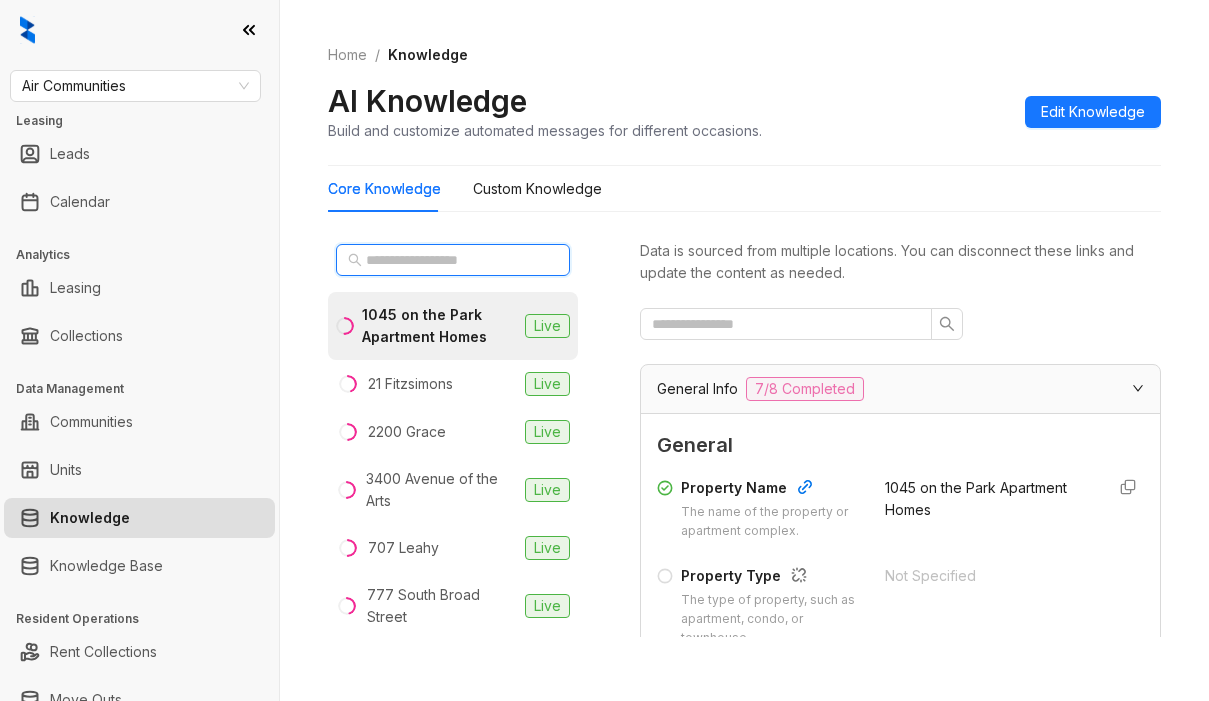 click at bounding box center (454, 260) 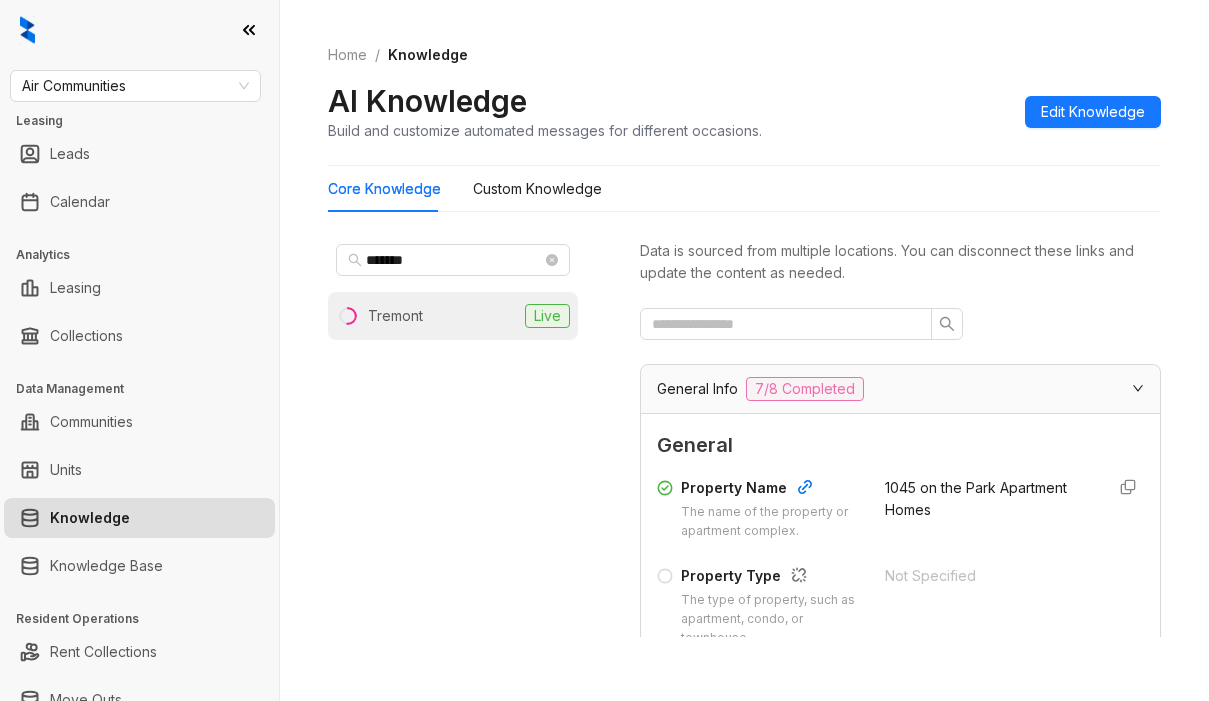 click on "Tremont Live" at bounding box center (453, 316) 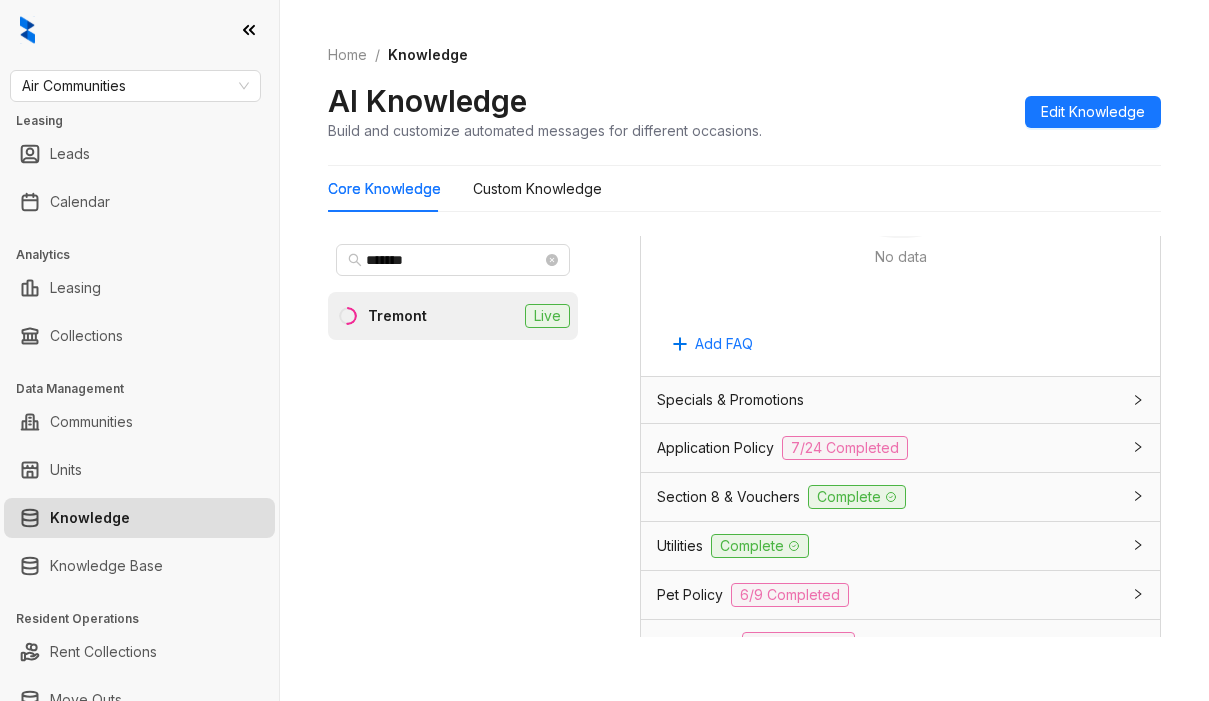 scroll, scrollTop: 1500, scrollLeft: 0, axis: vertical 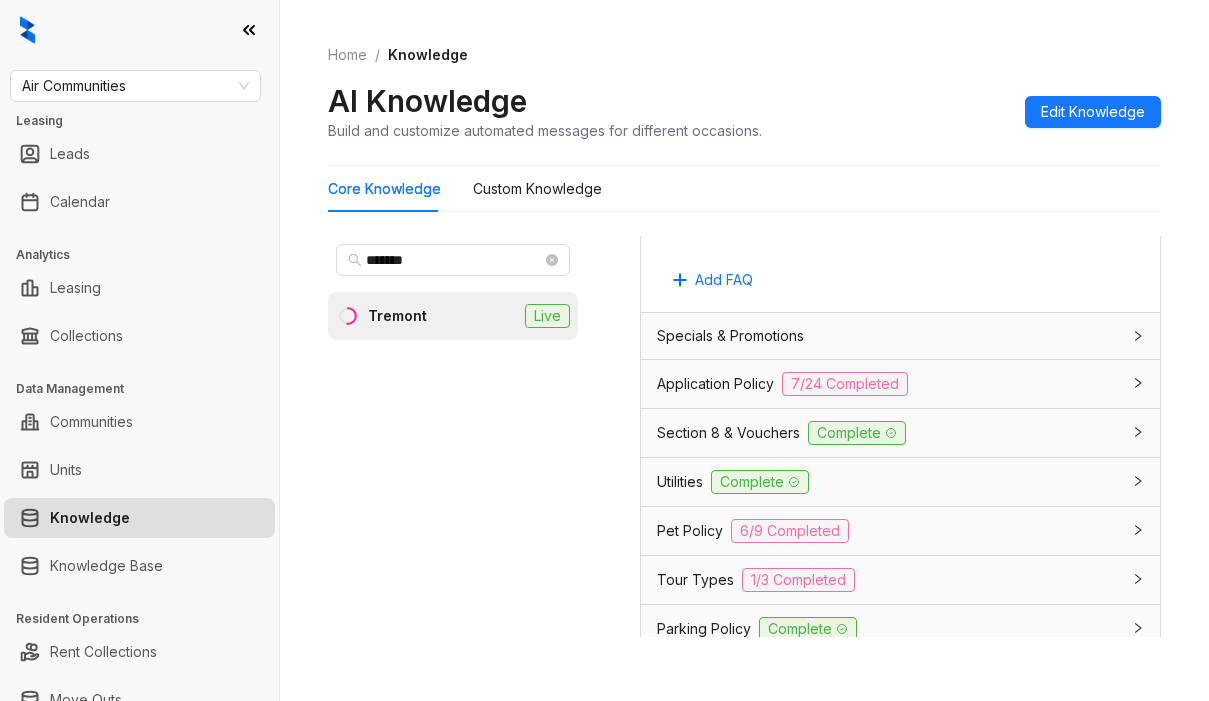 click on "Application Policy" at bounding box center (715, 384) 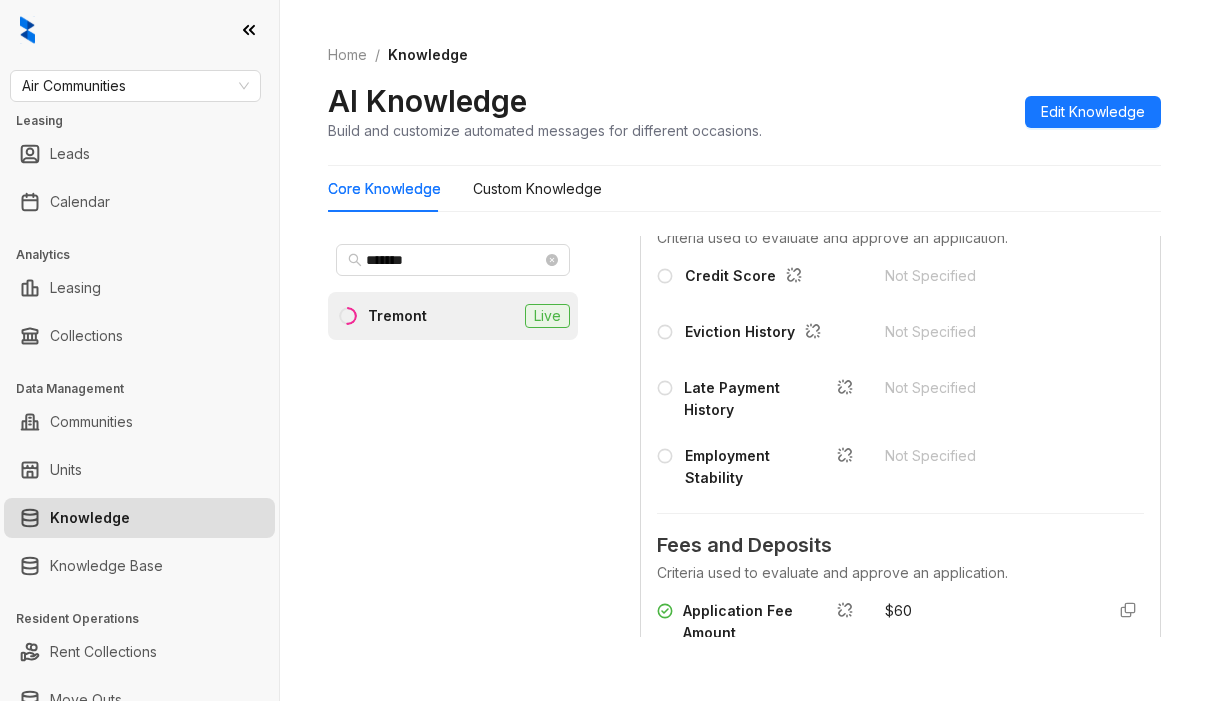 scroll, scrollTop: 2300, scrollLeft: 0, axis: vertical 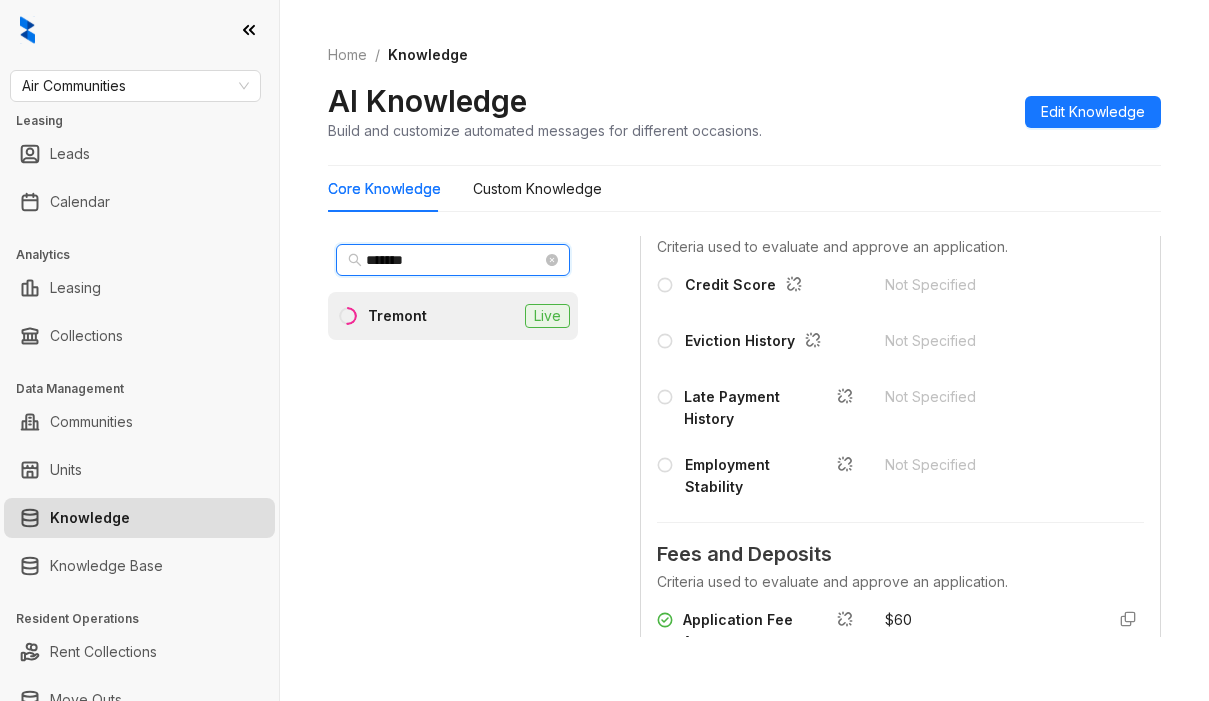 click on "*******" at bounding box center (454, 260) 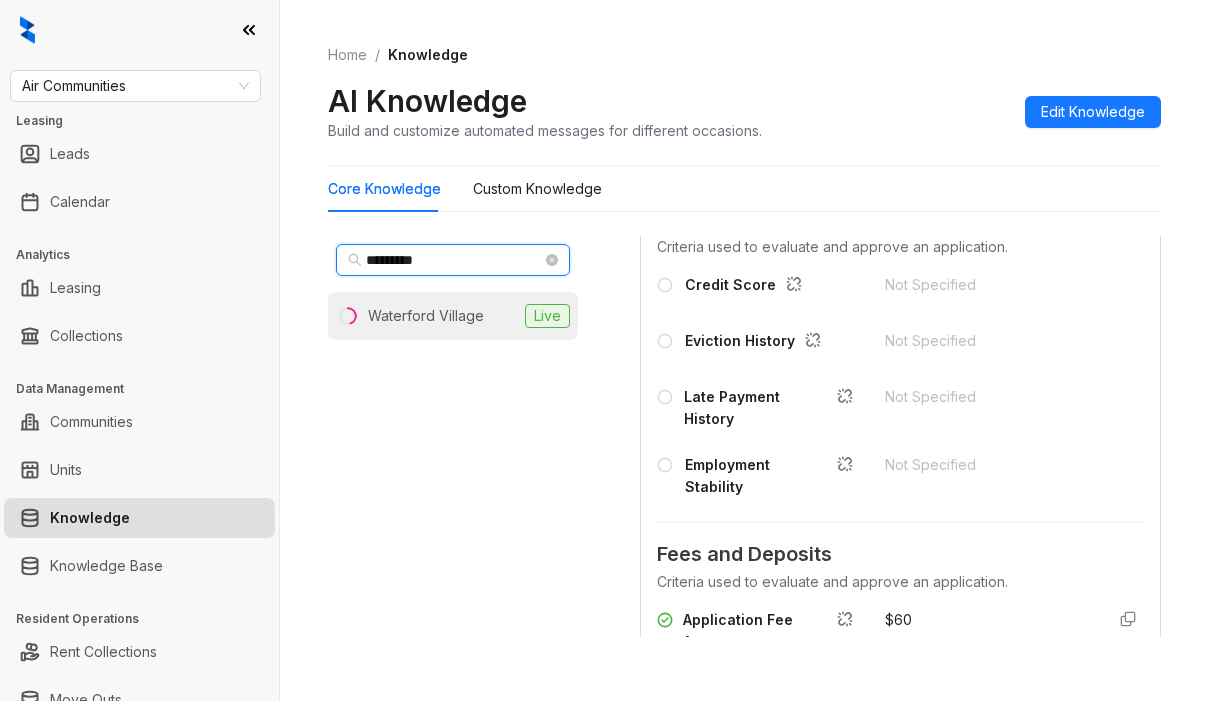 type on "*********" 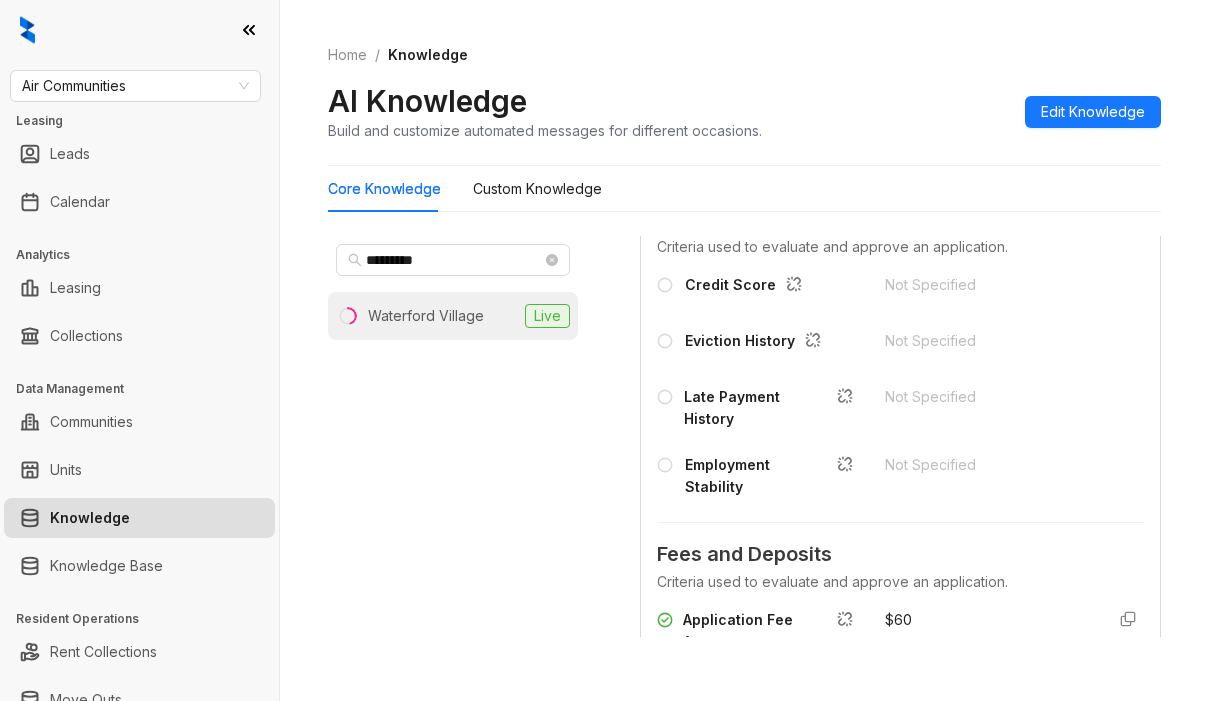 click on "Waterford Village" at bounding box center [426, 316] 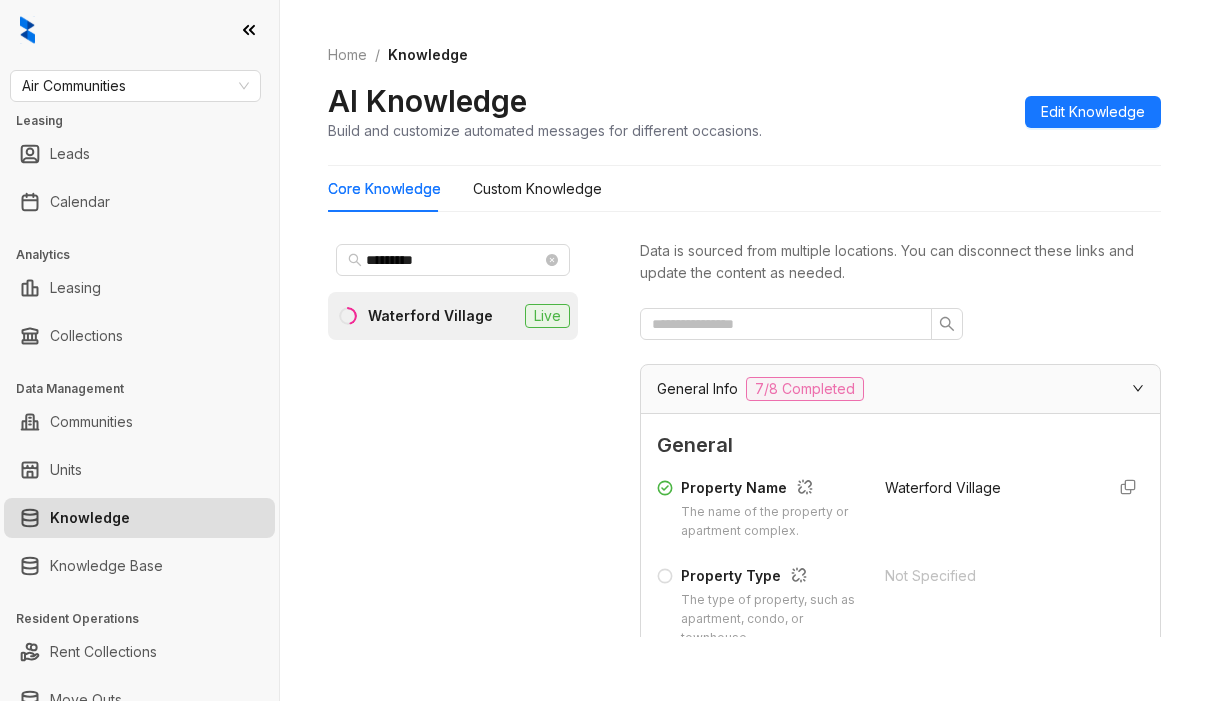click on "Waterford Village" at bounding box center [987, 509] 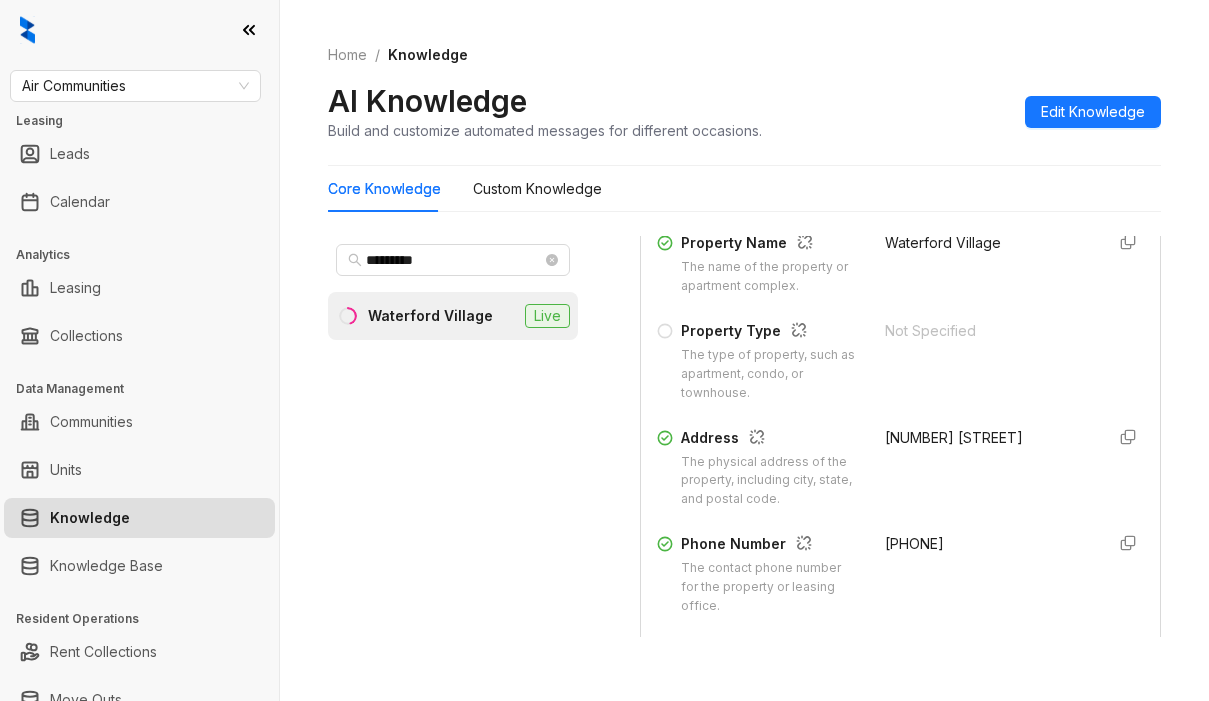 scroll, scrollTop: 300, scrollLeft: 0, axis: vertical 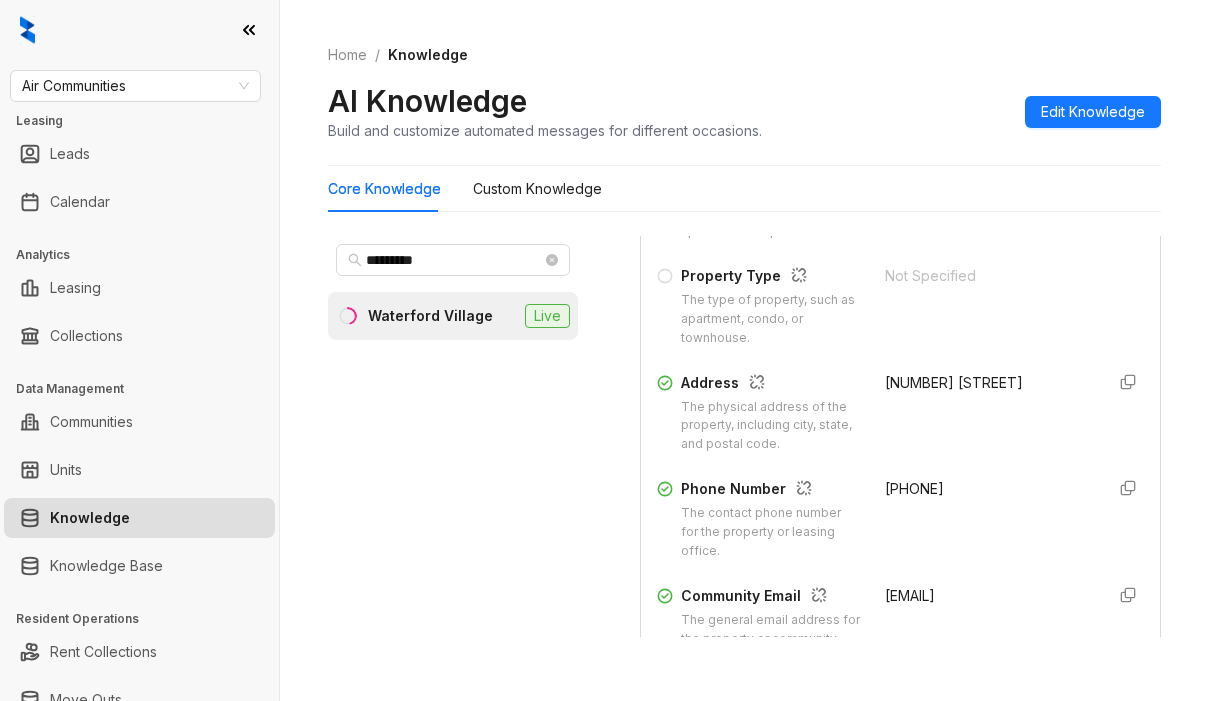 drag, startPoint x: 863, startPoint y: 486, endPoint x: 952, endPoint y: 506, distance: 91.21951 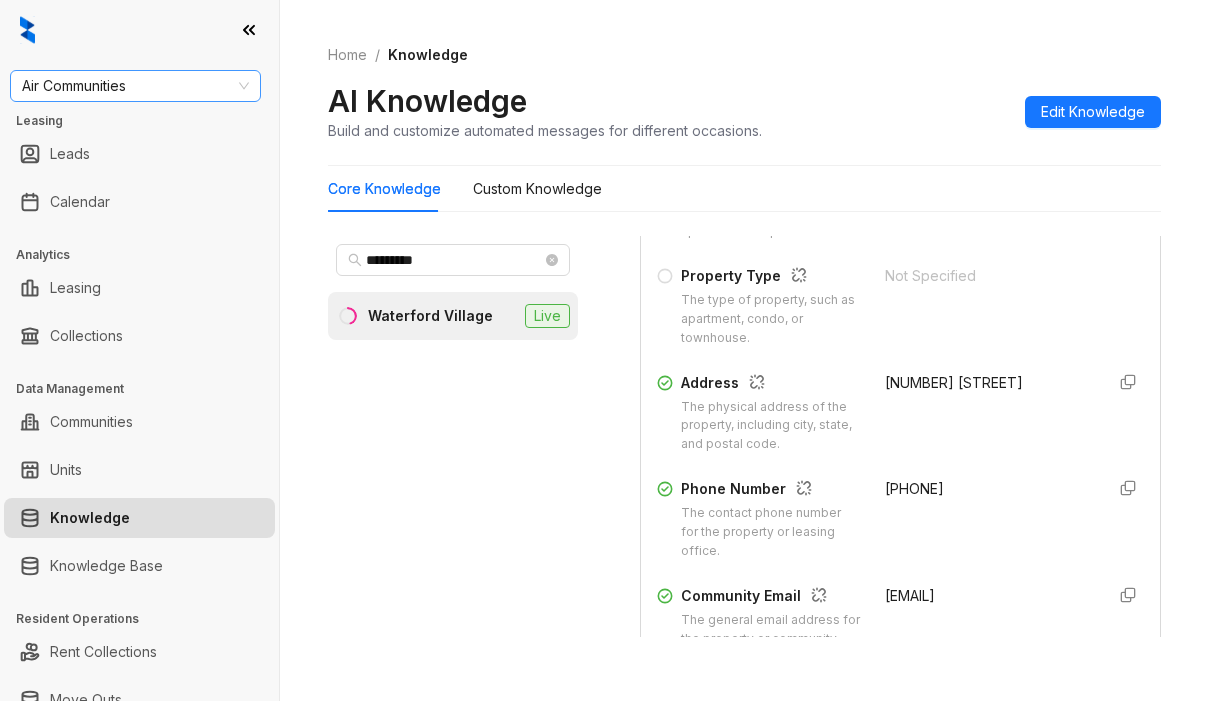 click on "Air Communities" at bounding box center (135, 86) 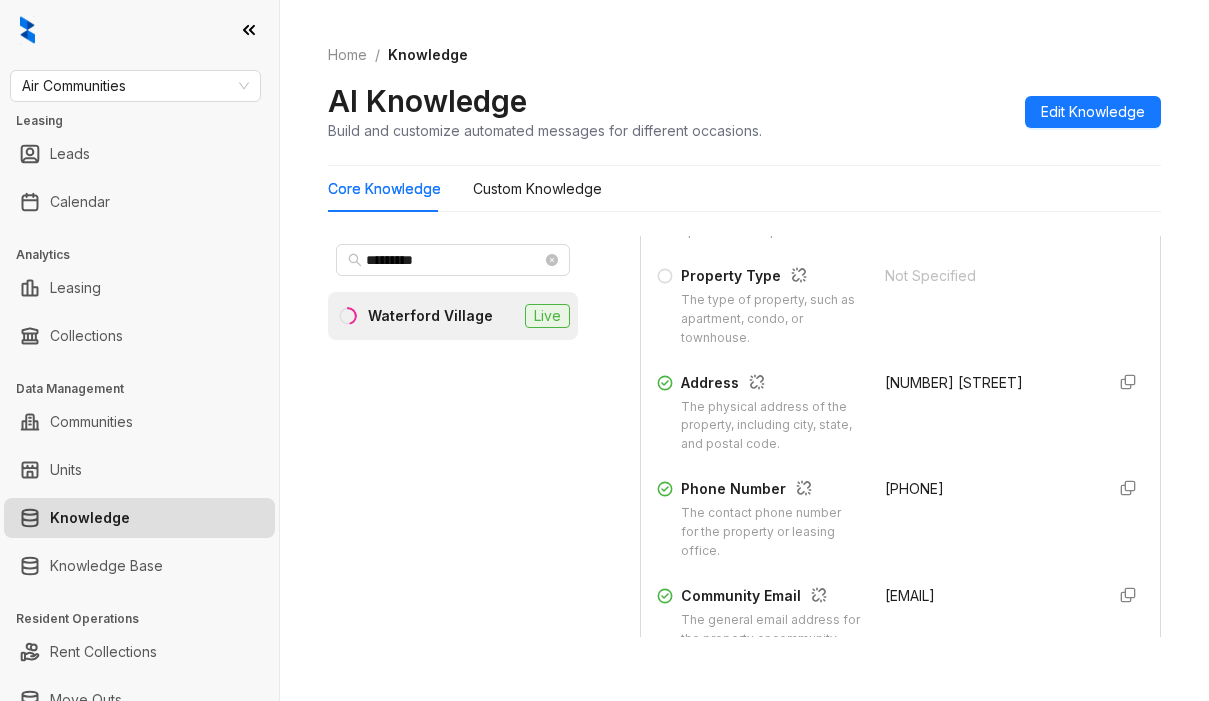 click on "Home  /  Knowledge" at bounding box center [744, 55] 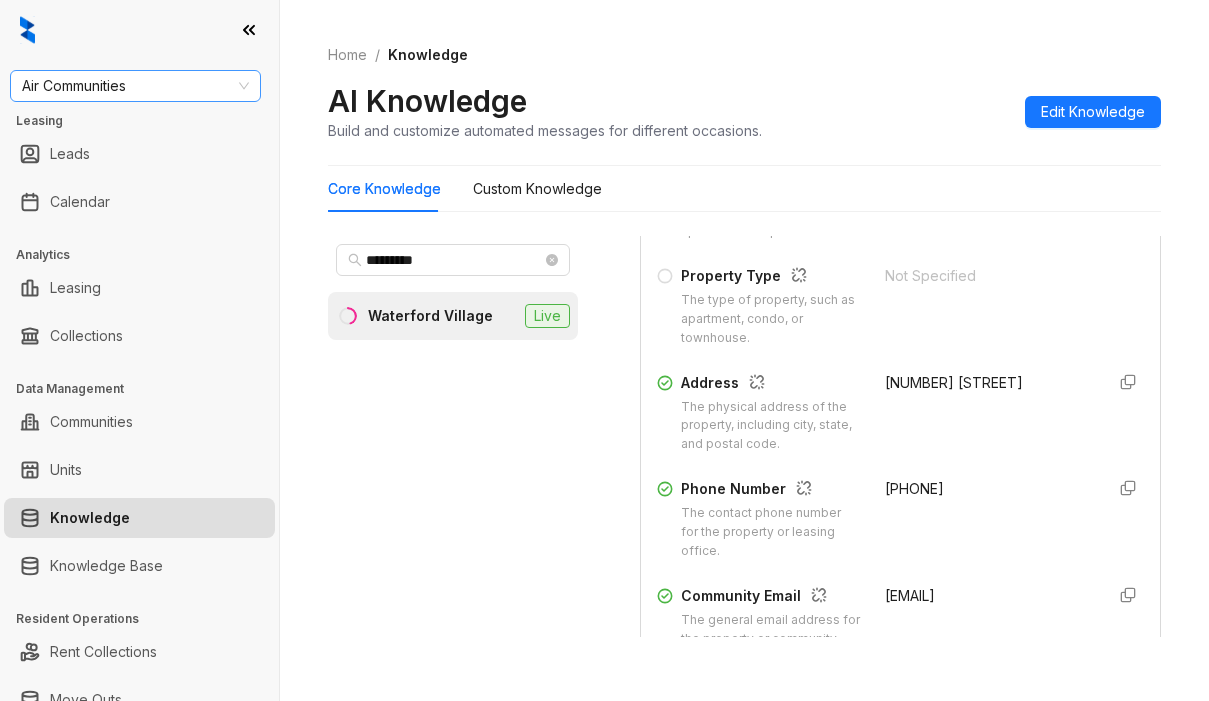 drag, startPoint x: 146, startPoint y: 68, endPoint x: 141, endPoint y: 87, distance: 19.646883 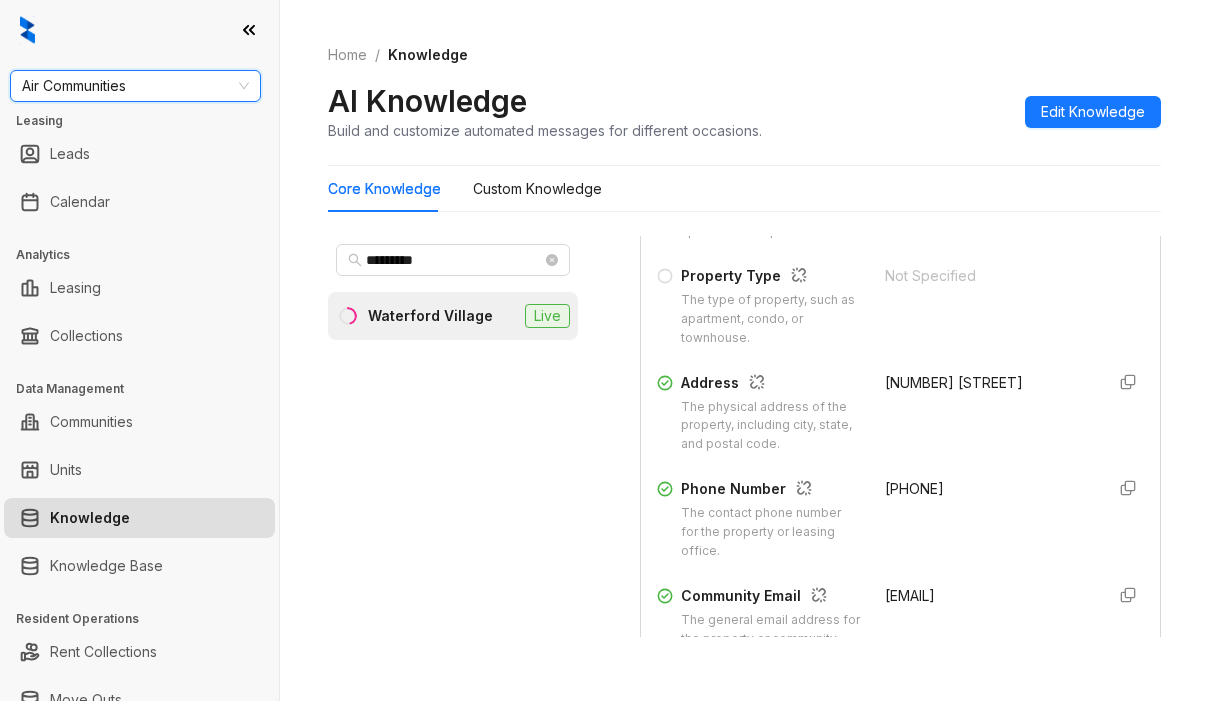 click on "Air Communities" at bounding box center [135, 86] 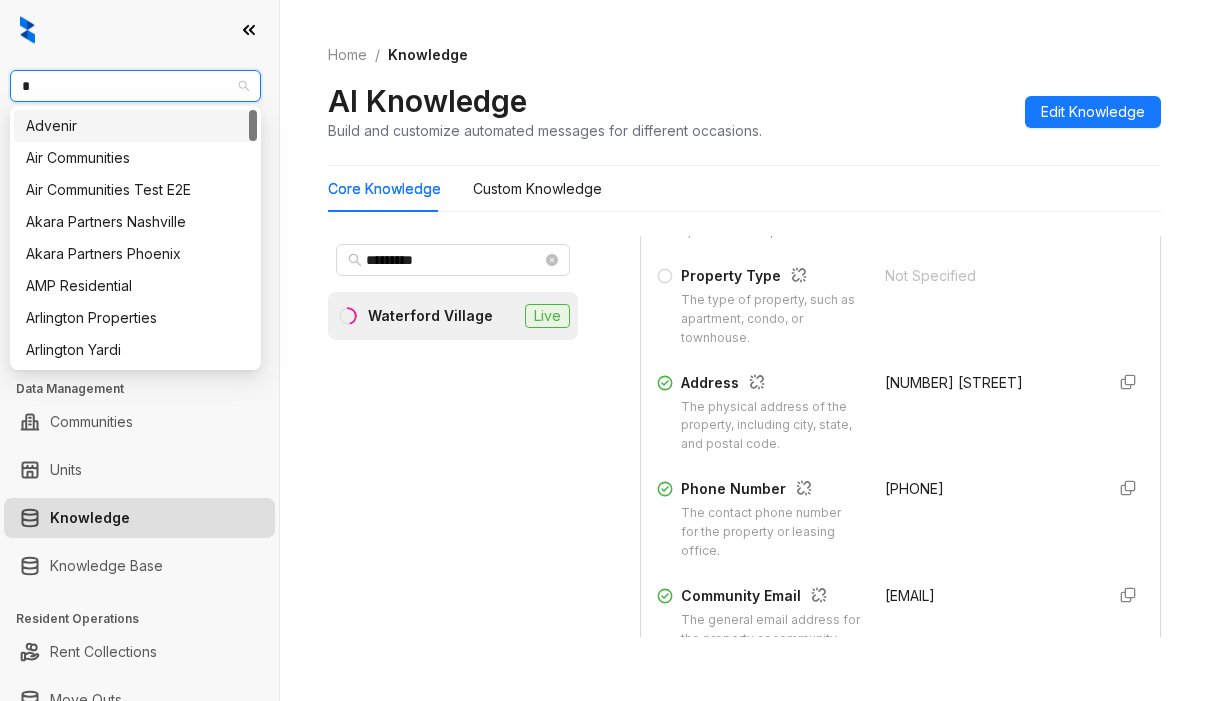 type on "**" 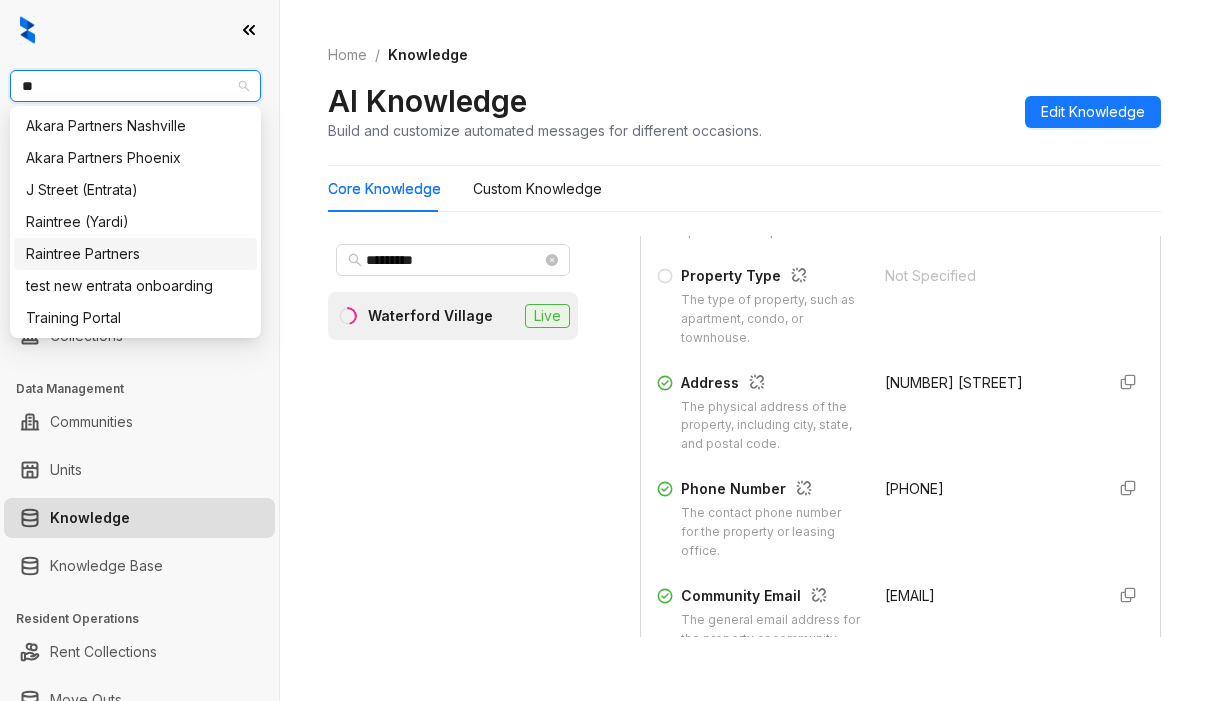click on "Raintree Partners" at bounding box center [135, 254] 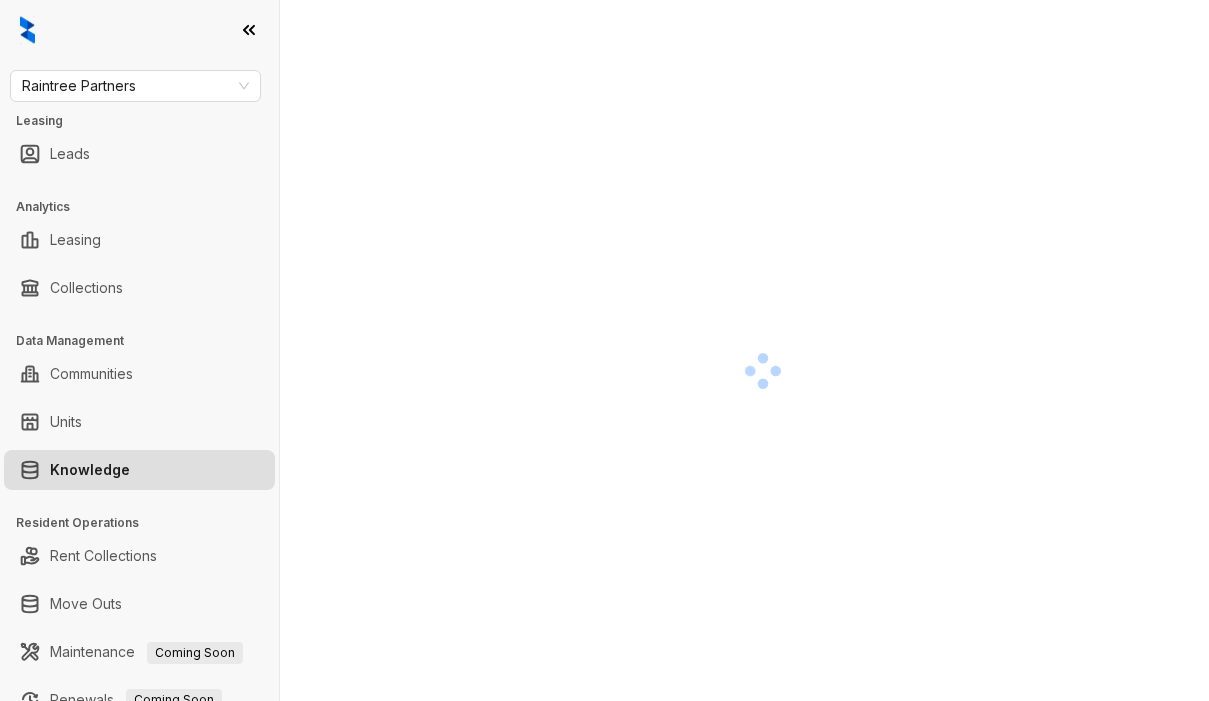scroll, scrollTop: 0, scrollLeft: 0, axis: both 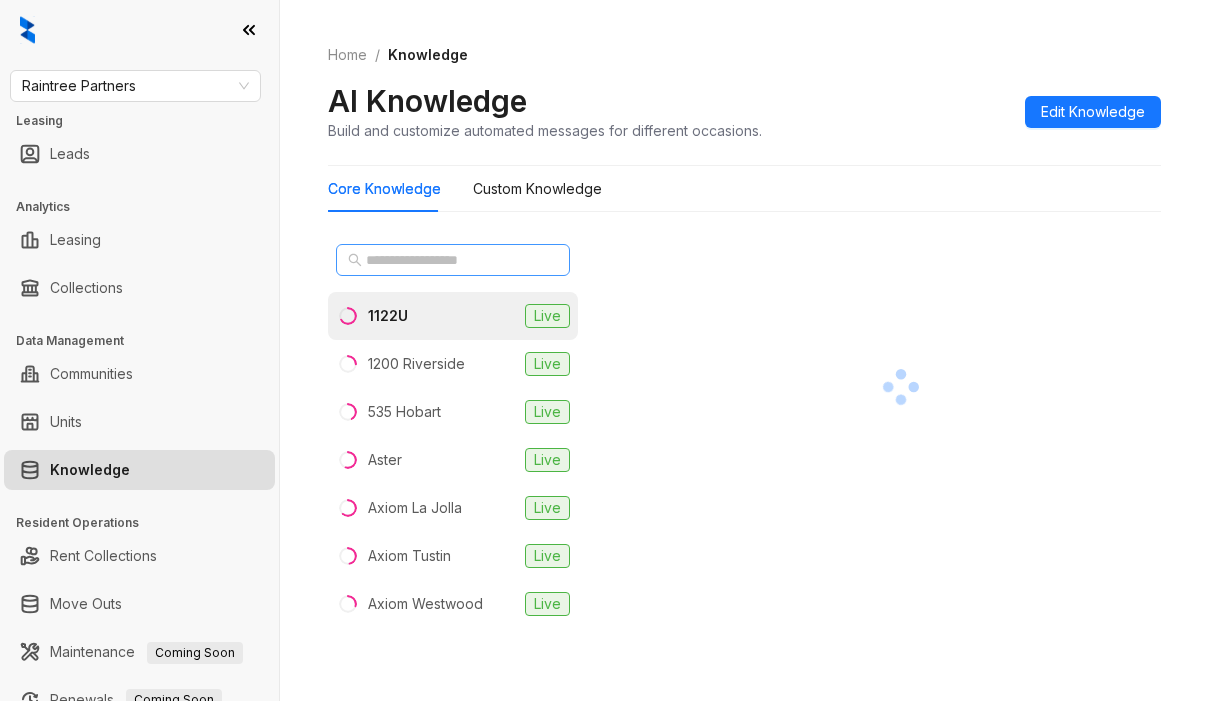 click at bounding box center [453, 260] 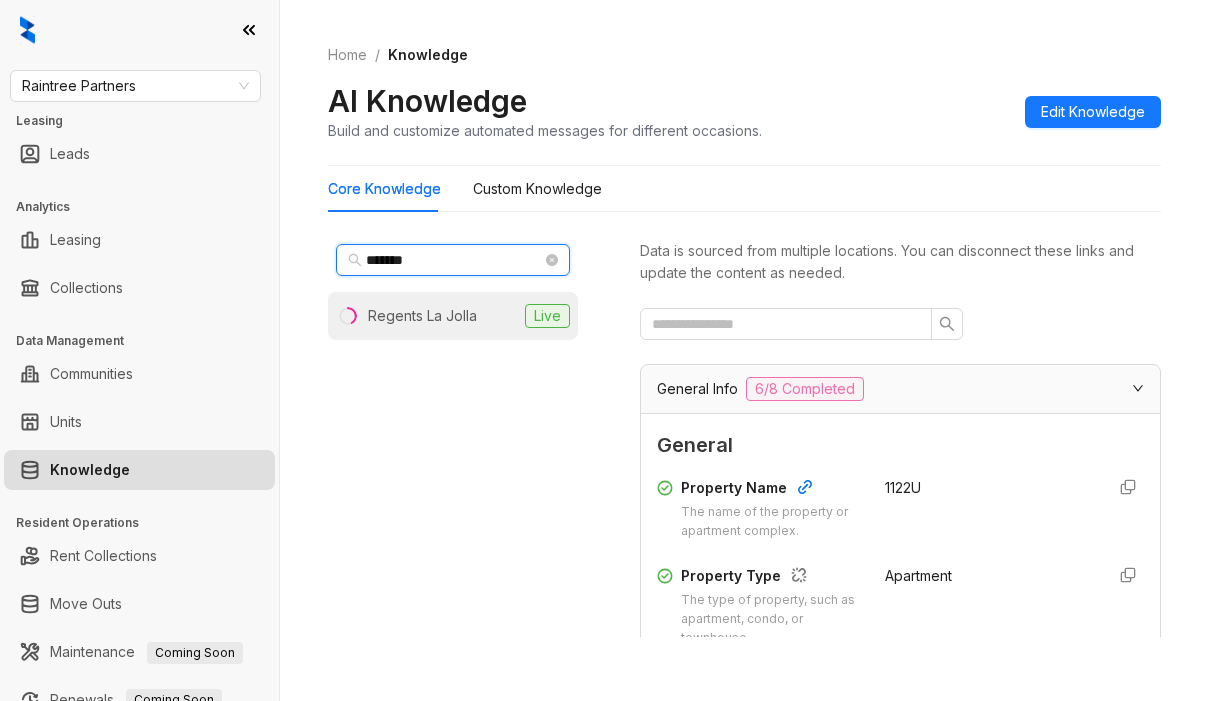 type on "*******" 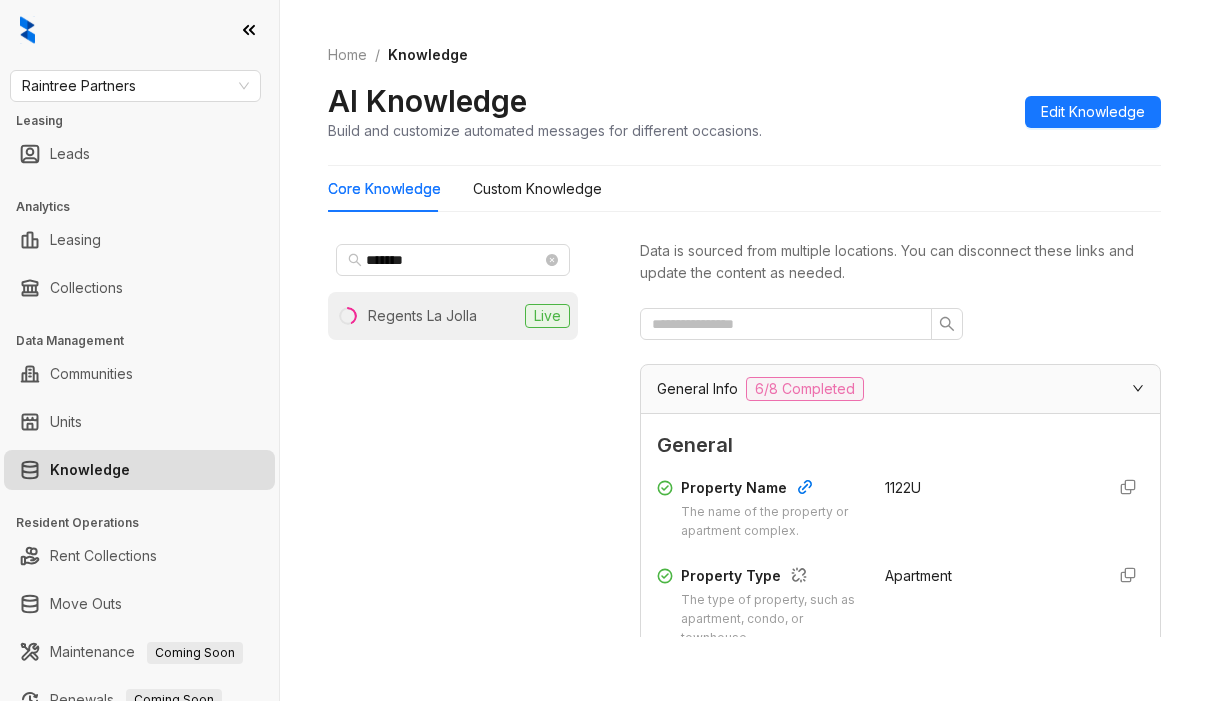 click on "[PROPERTY] [PROPERTY]" at bounding box center (453, 316) 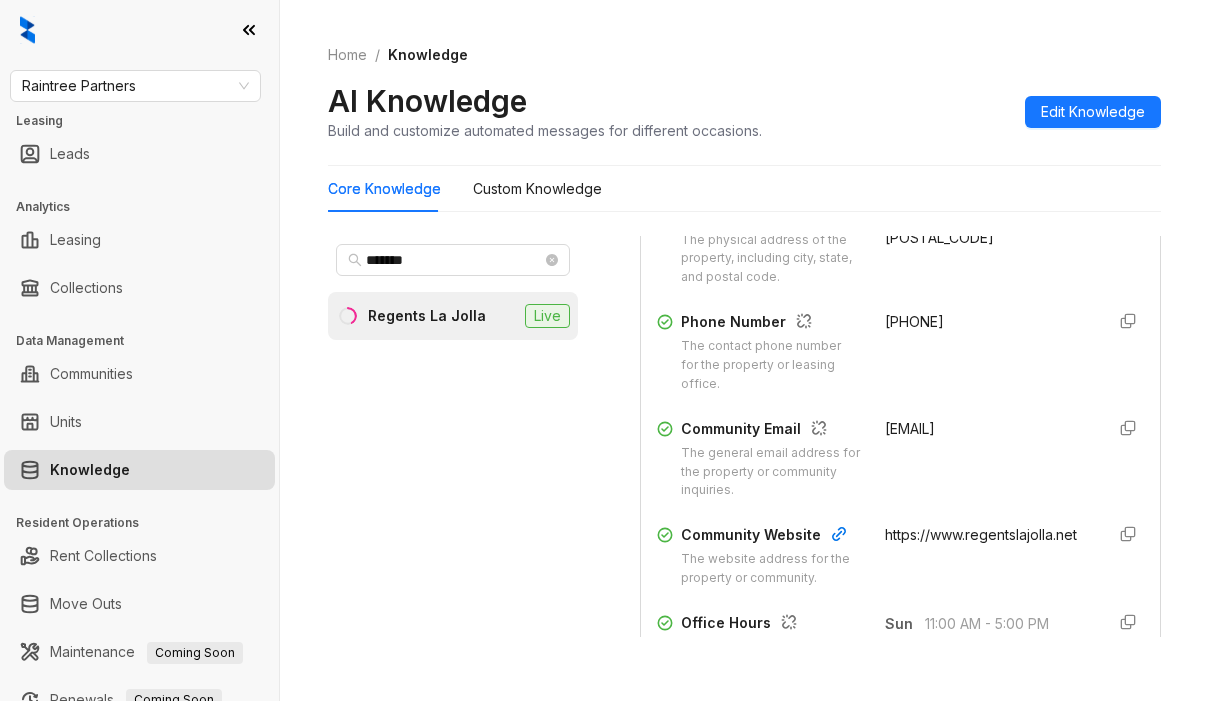 scroll, scrollTop: 500, scrollLeft: 0, axis: vertical 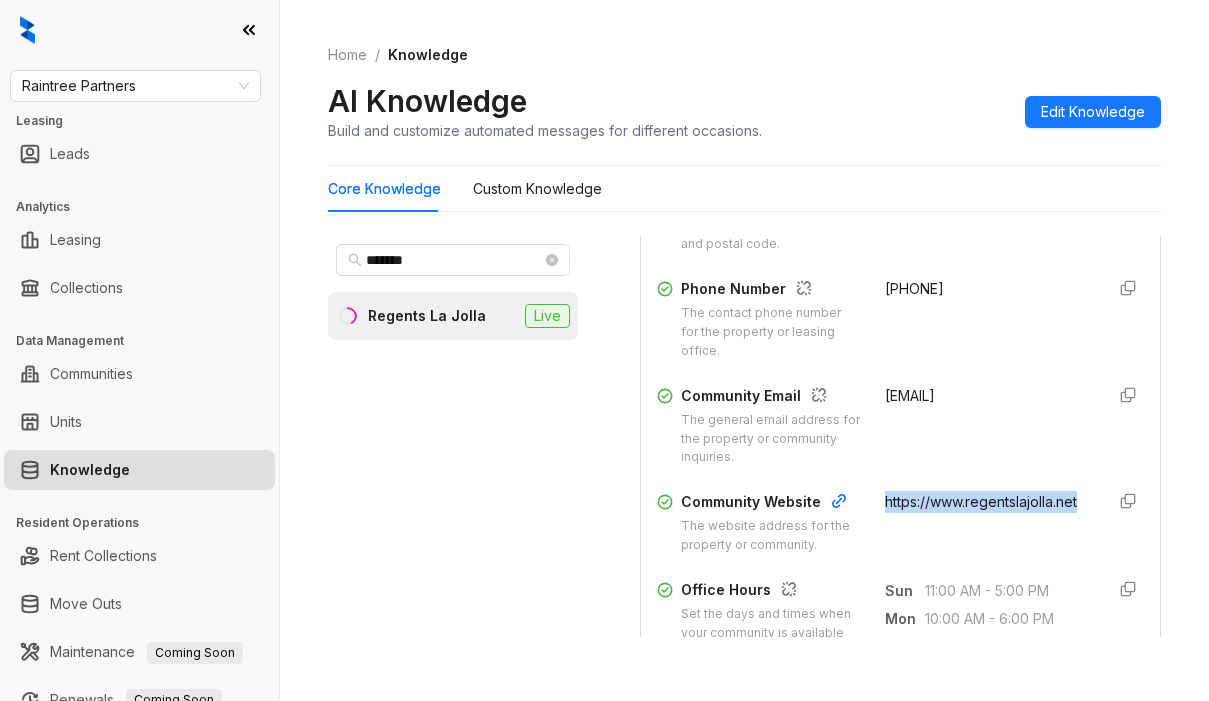 drag, startPoint x: 854, startPoint y: 503, endPoint x: 892, endPoint y: 542, distance: 54.451813 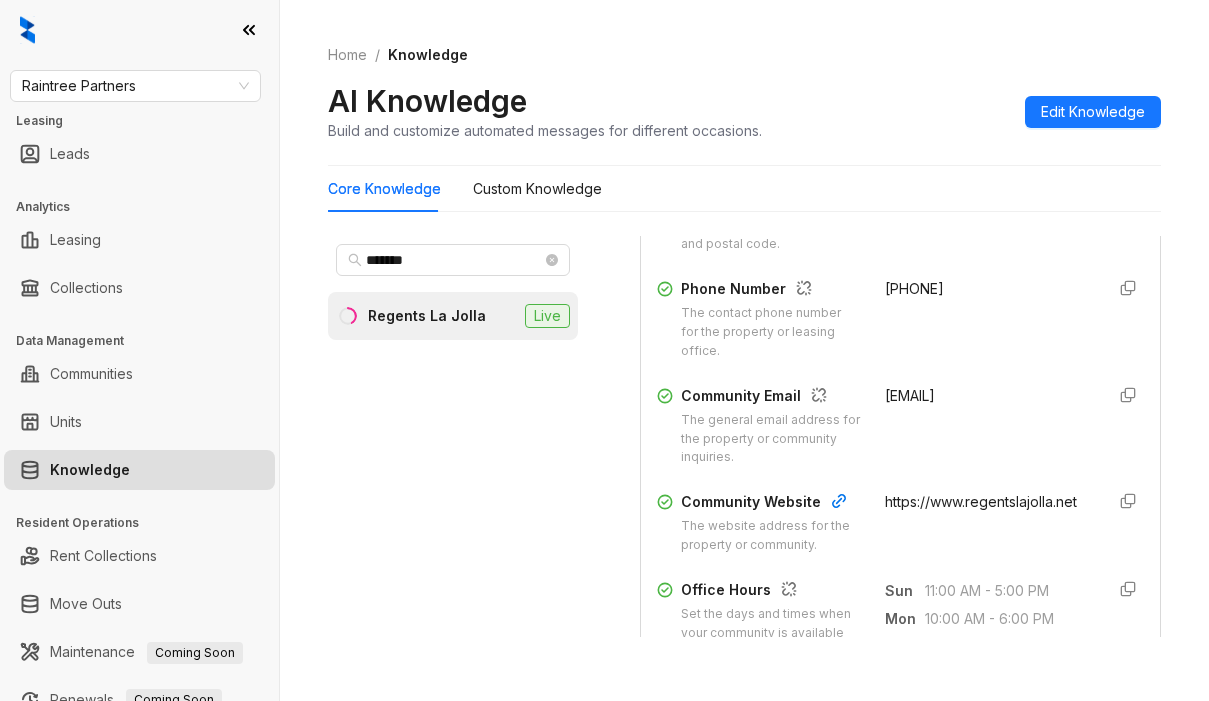 click on "Phone Number The contact phone number for the property or leasing office. [PHONE]" at bounding box center (900, 319) 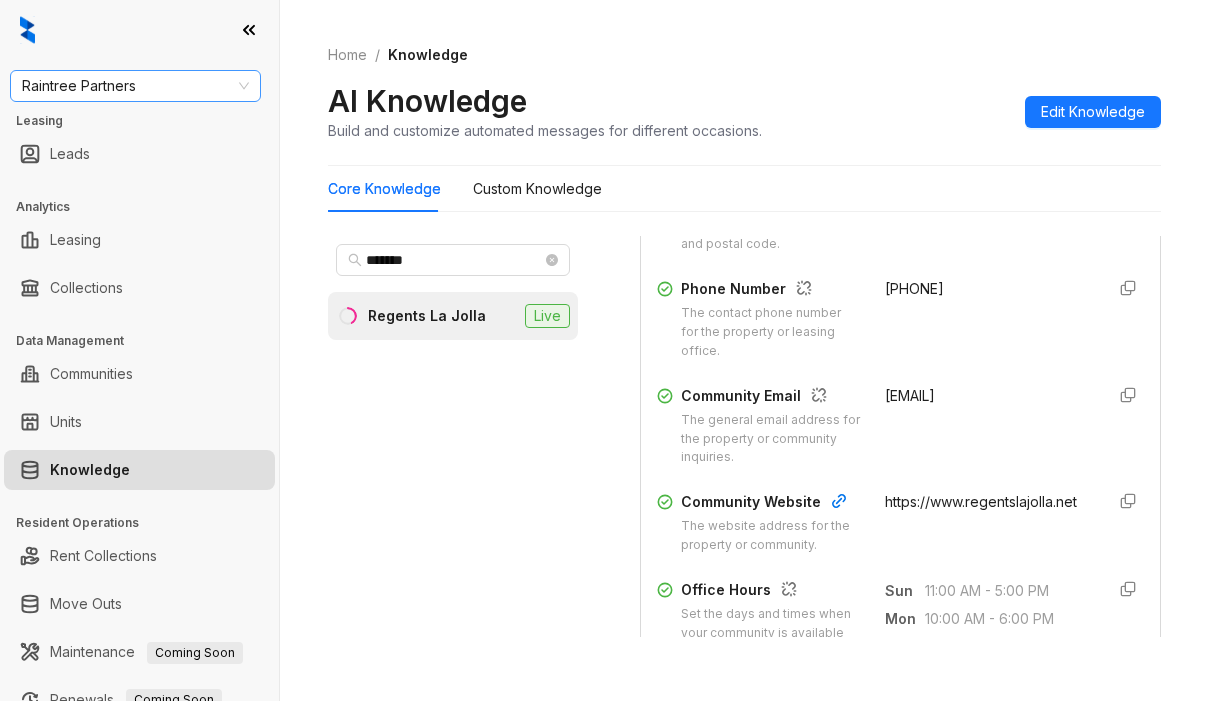 click on "Raintree Partners" at bounding box center (135, 86) 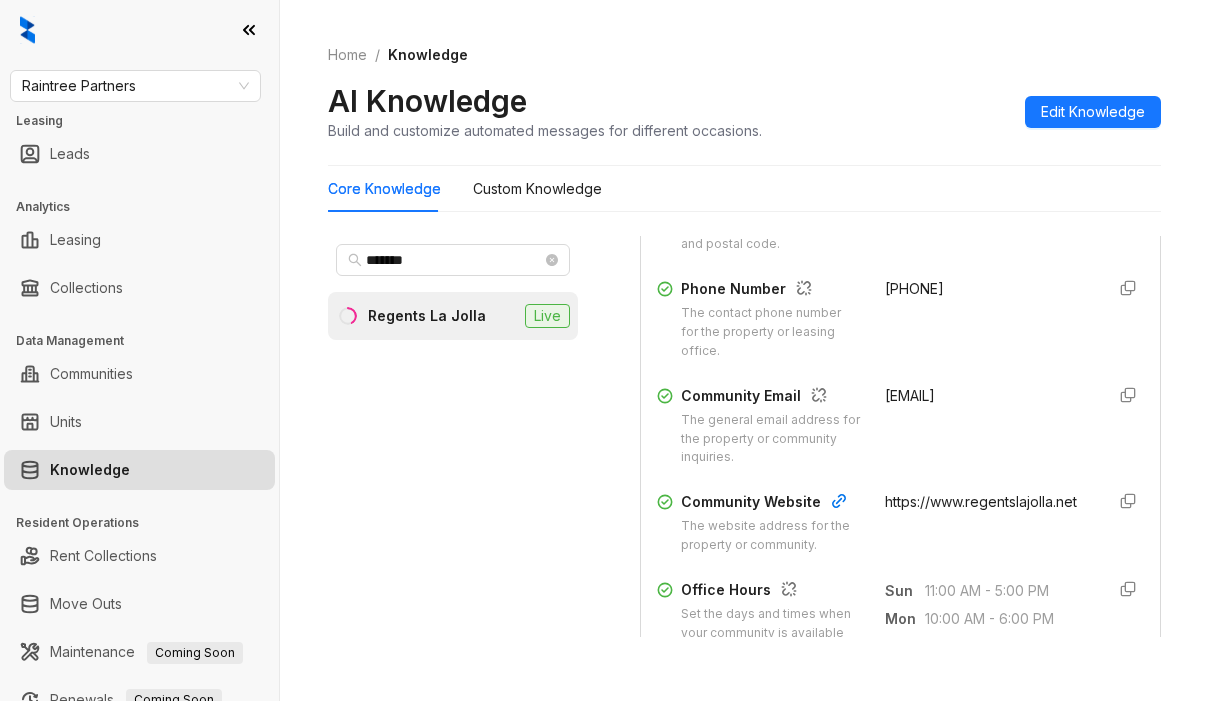 click on "Home  /  Knowledge" at bounding box center (744, 55) 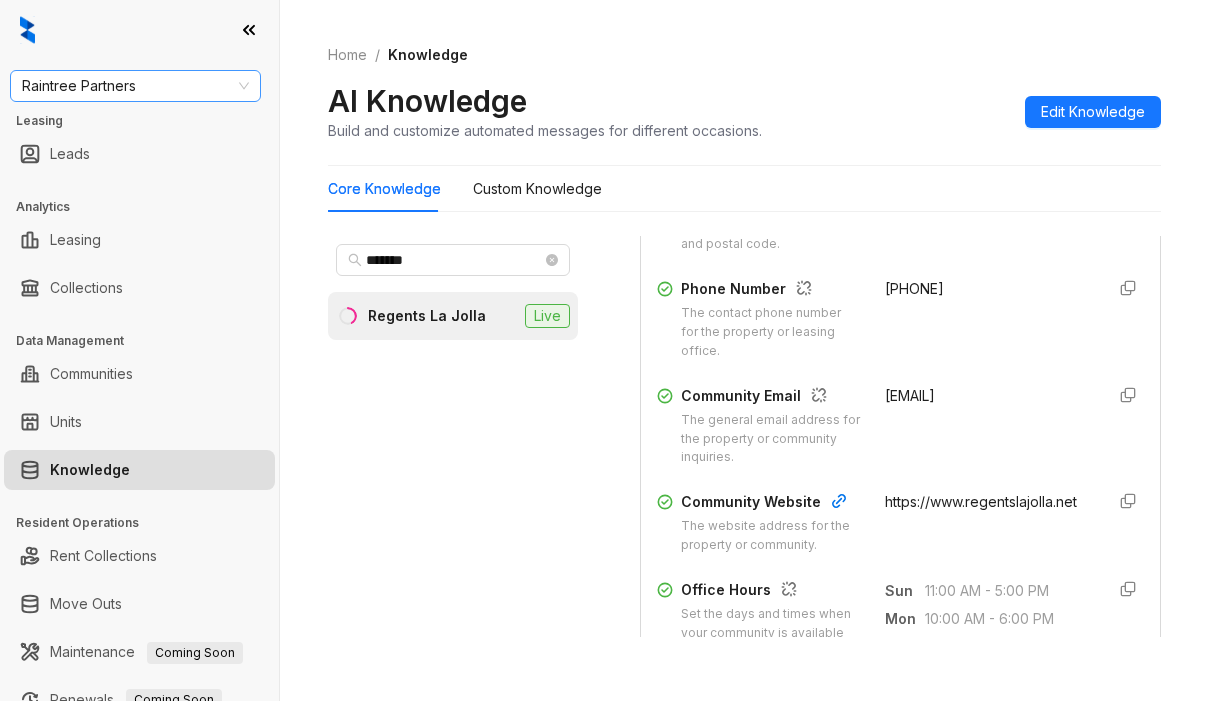 click on "Raintree Partners" at bounding box center [135, 86] 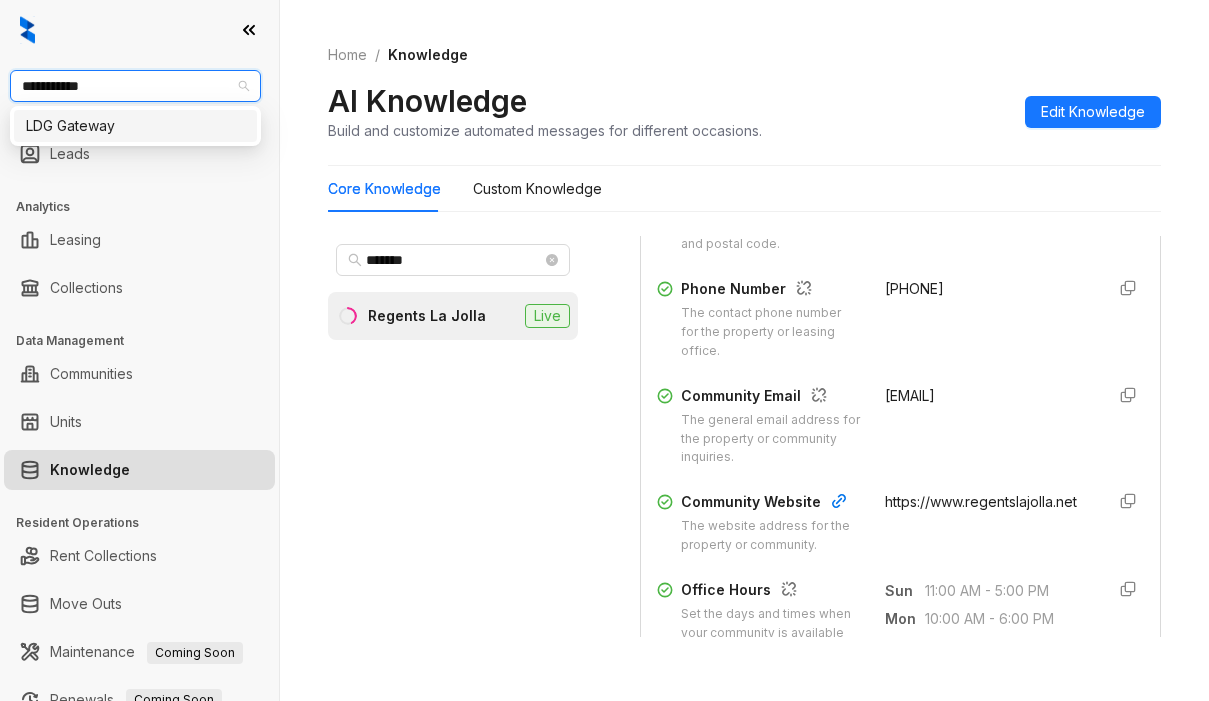type on "**********" 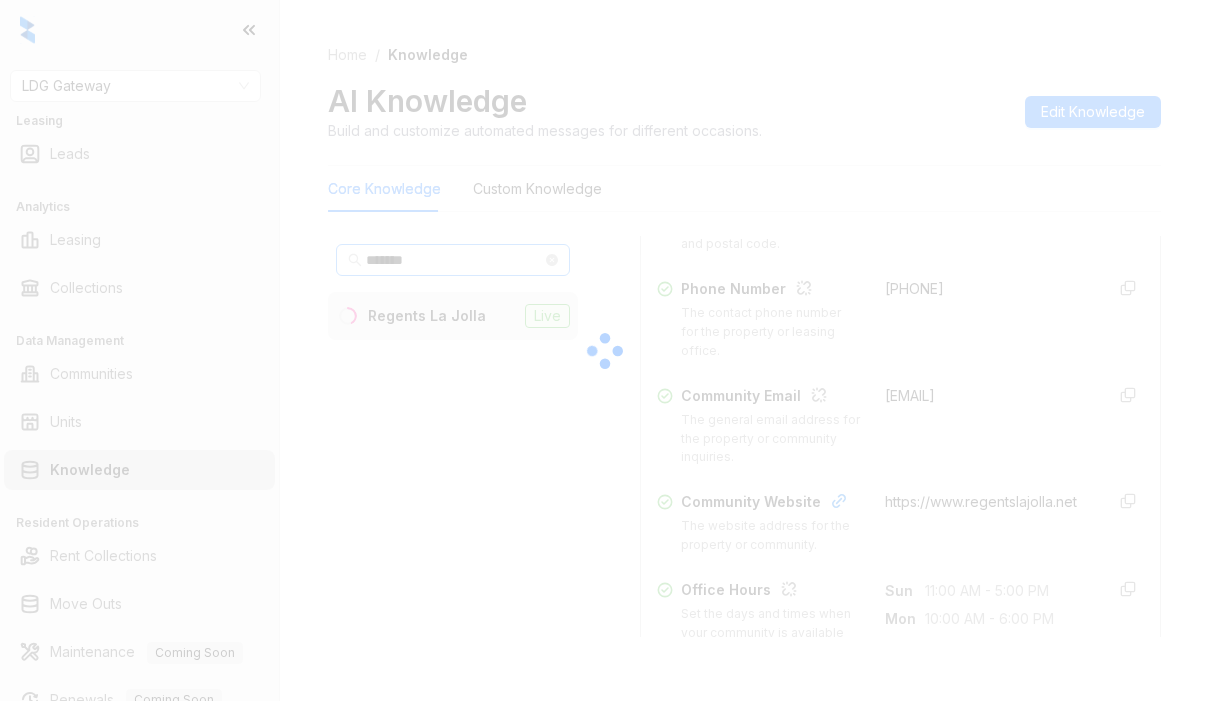 click at bounding box center (604, 350) 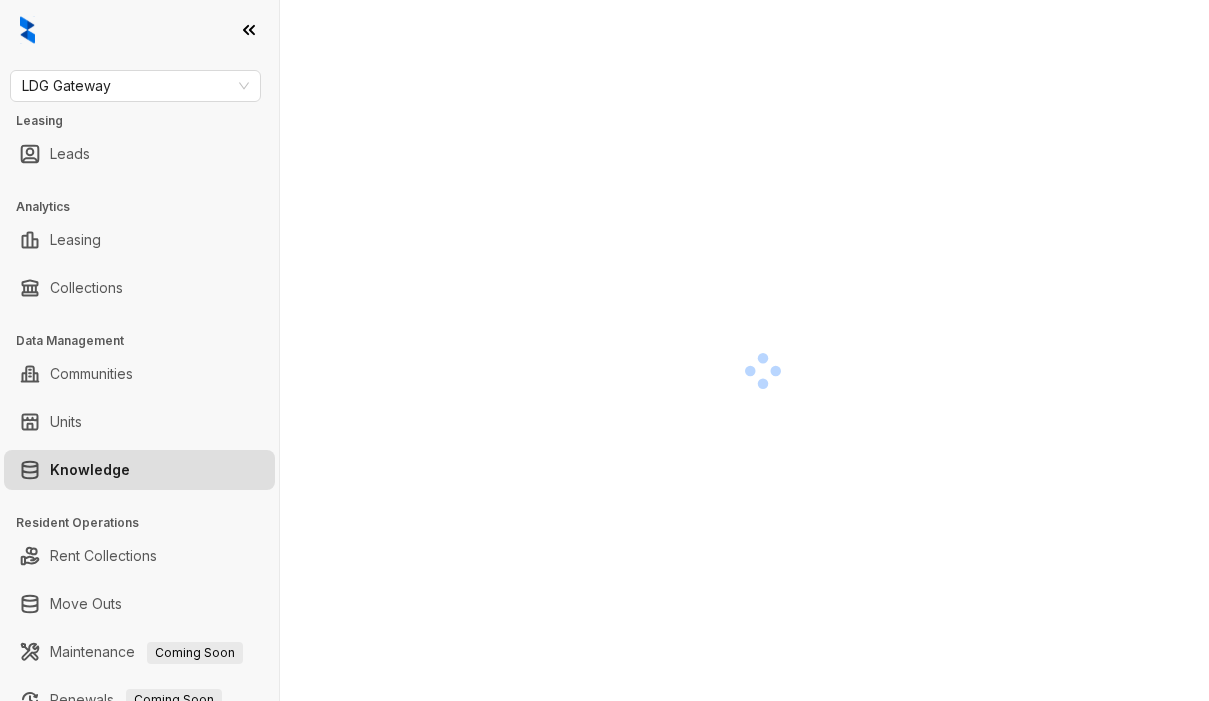 scroll, scrollTop: 0, scrollLeft: 0, axis: both 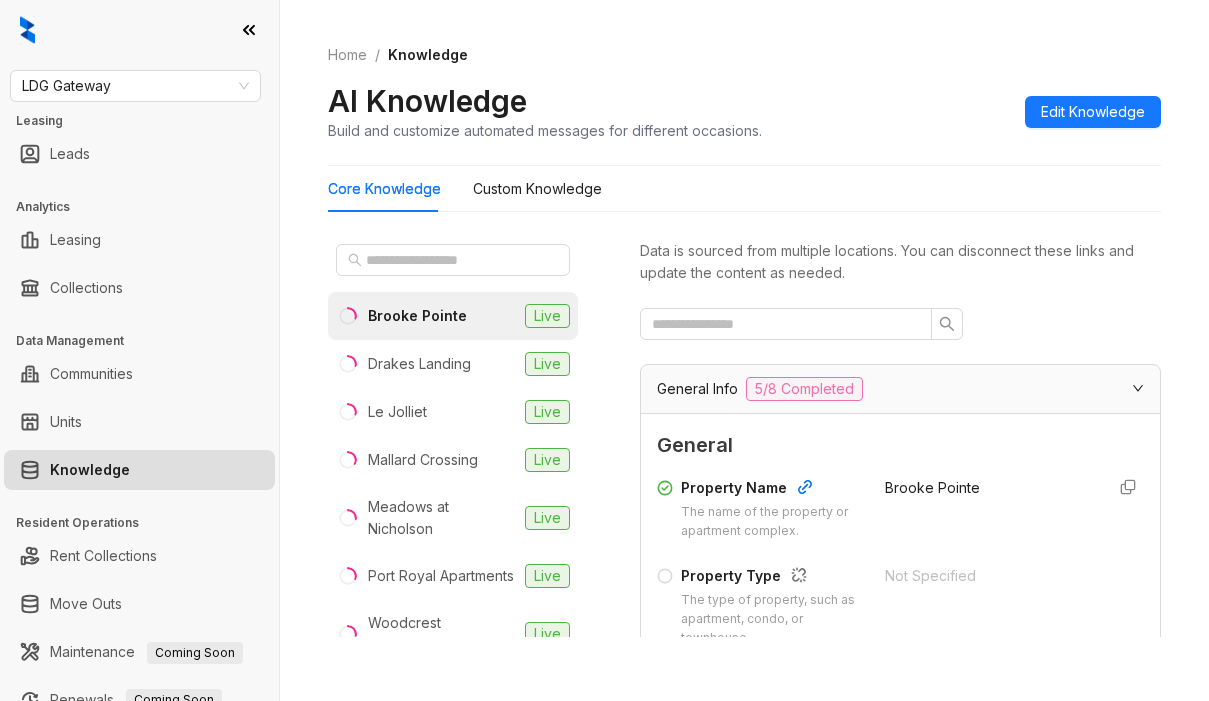 click on "Brooke Pointe" at bounding box center [417, 316] 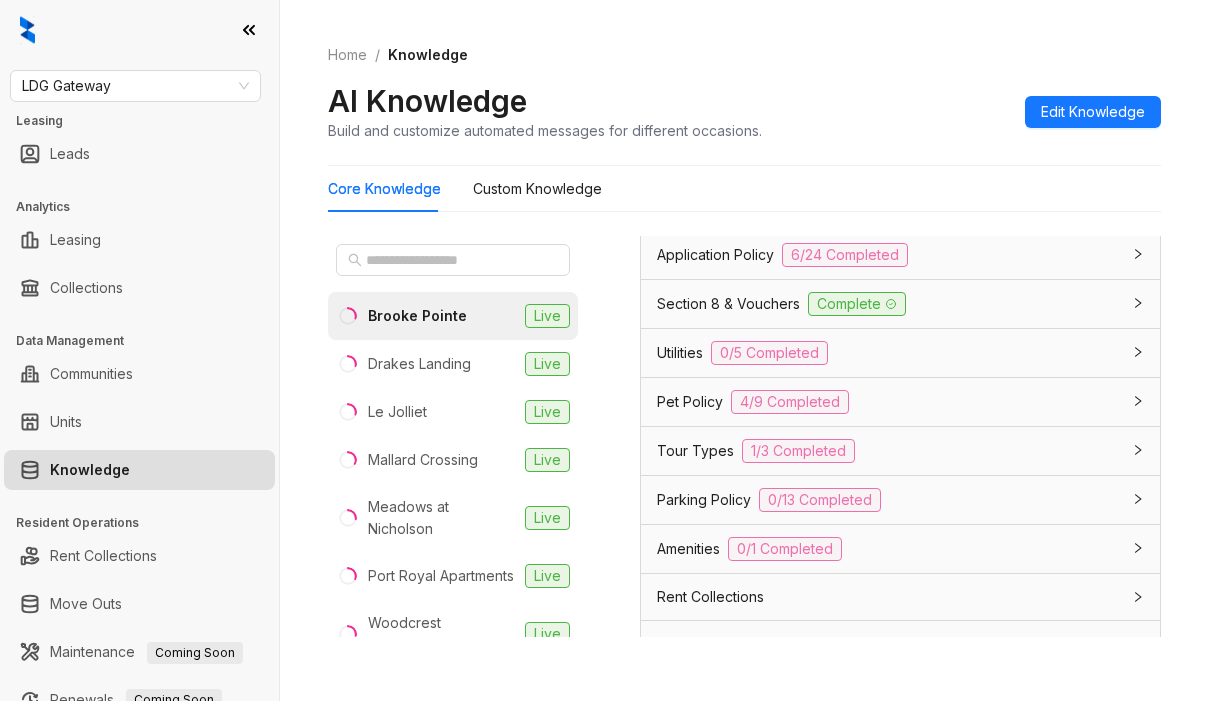 scroll, scrollTop: 1600, scrollLeft: 0, axis: vertical 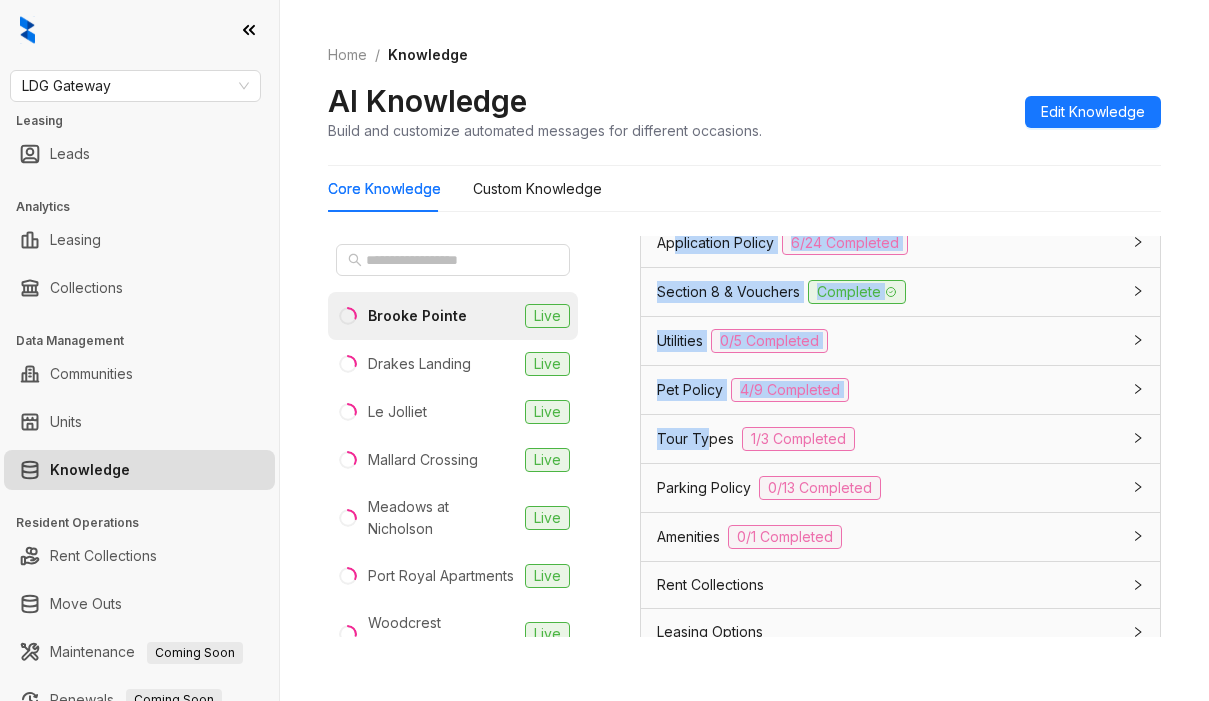 drag, startPoint x: 672, startPoint y: 292, endPoint x: 710, endPoint y: 473, distance: 184.94594 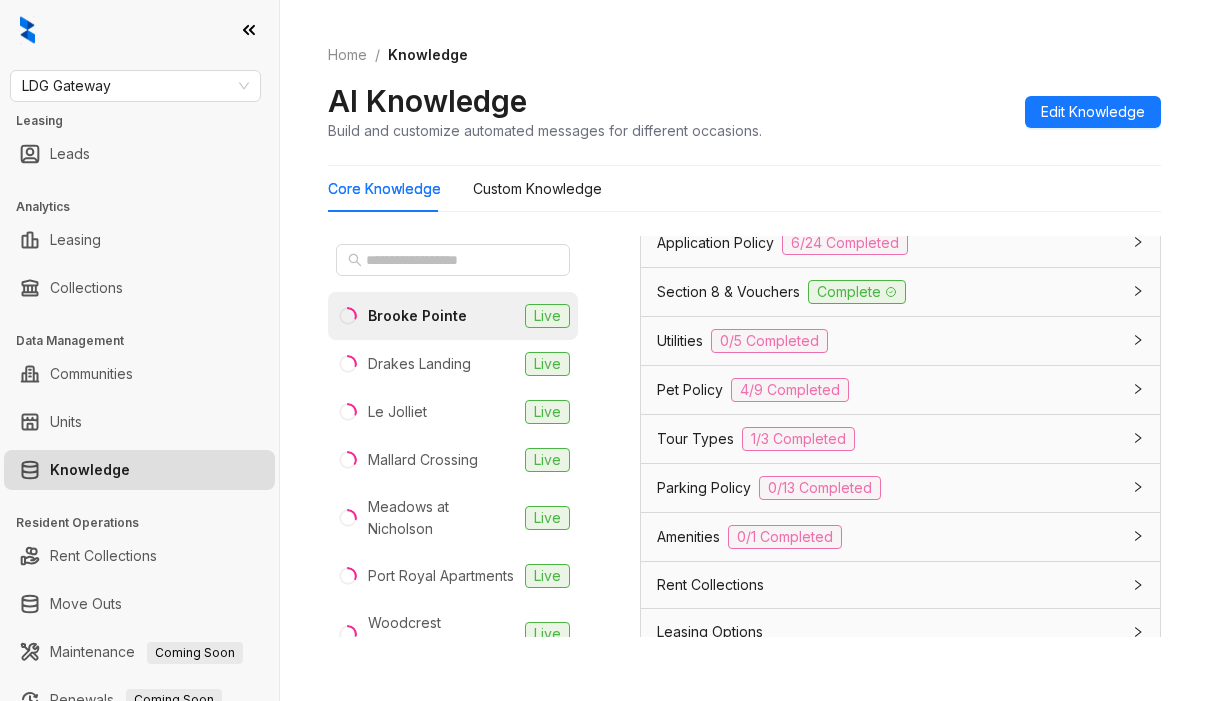 click on "Tour Types 1/3 Completed" at bounding box center [888, 439] 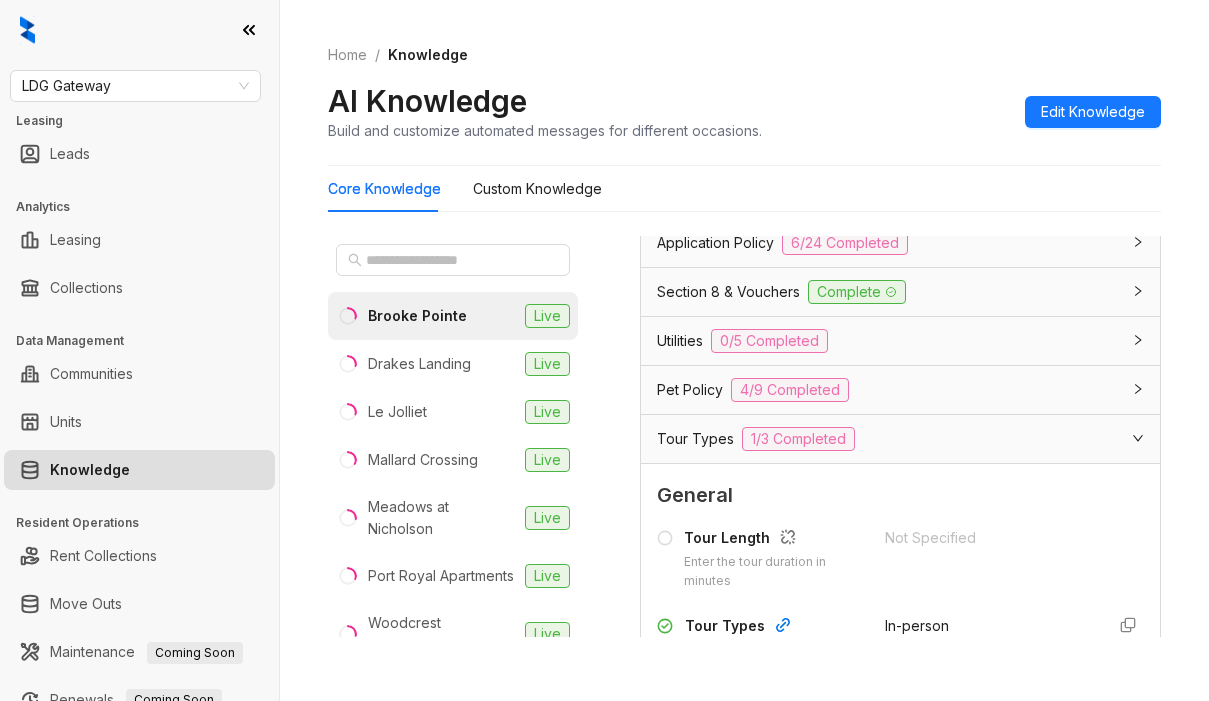 drag, startPoint x: 664, startPoint y: 476, endPoint x: 685, endPoint y: 474, distance: 21.095022 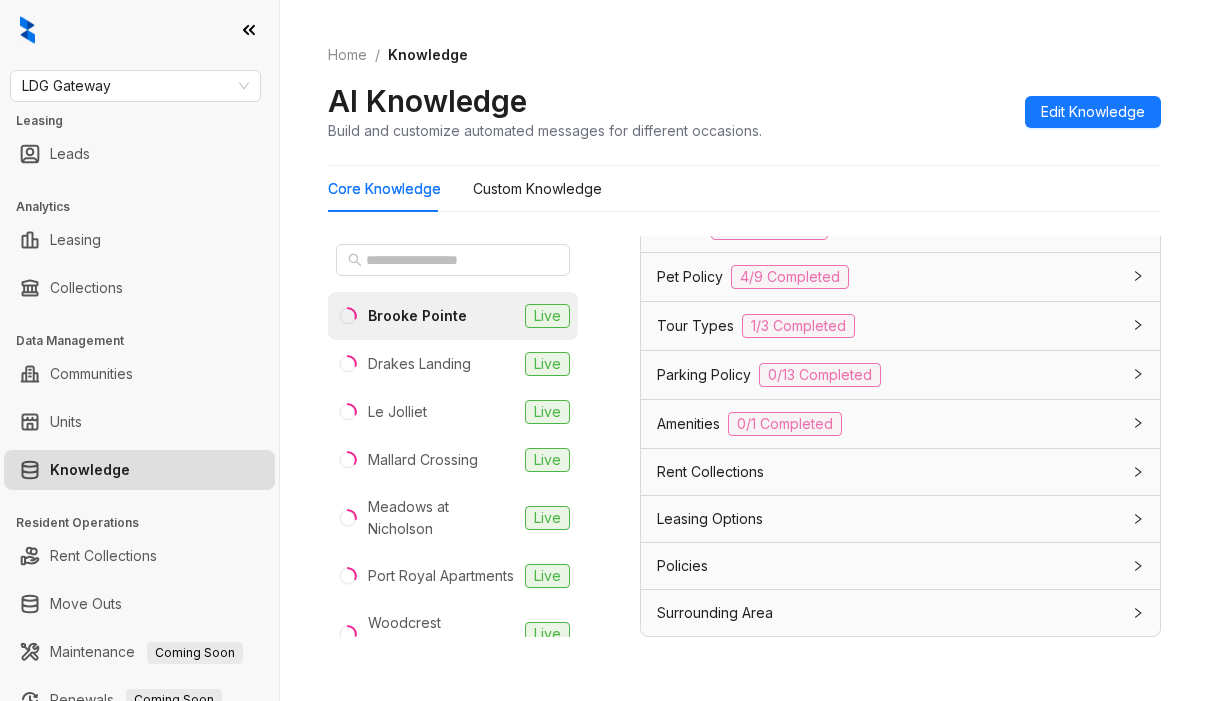 scroll, scrollTop: 1750, scrollLeft: 0, axis: vertical 